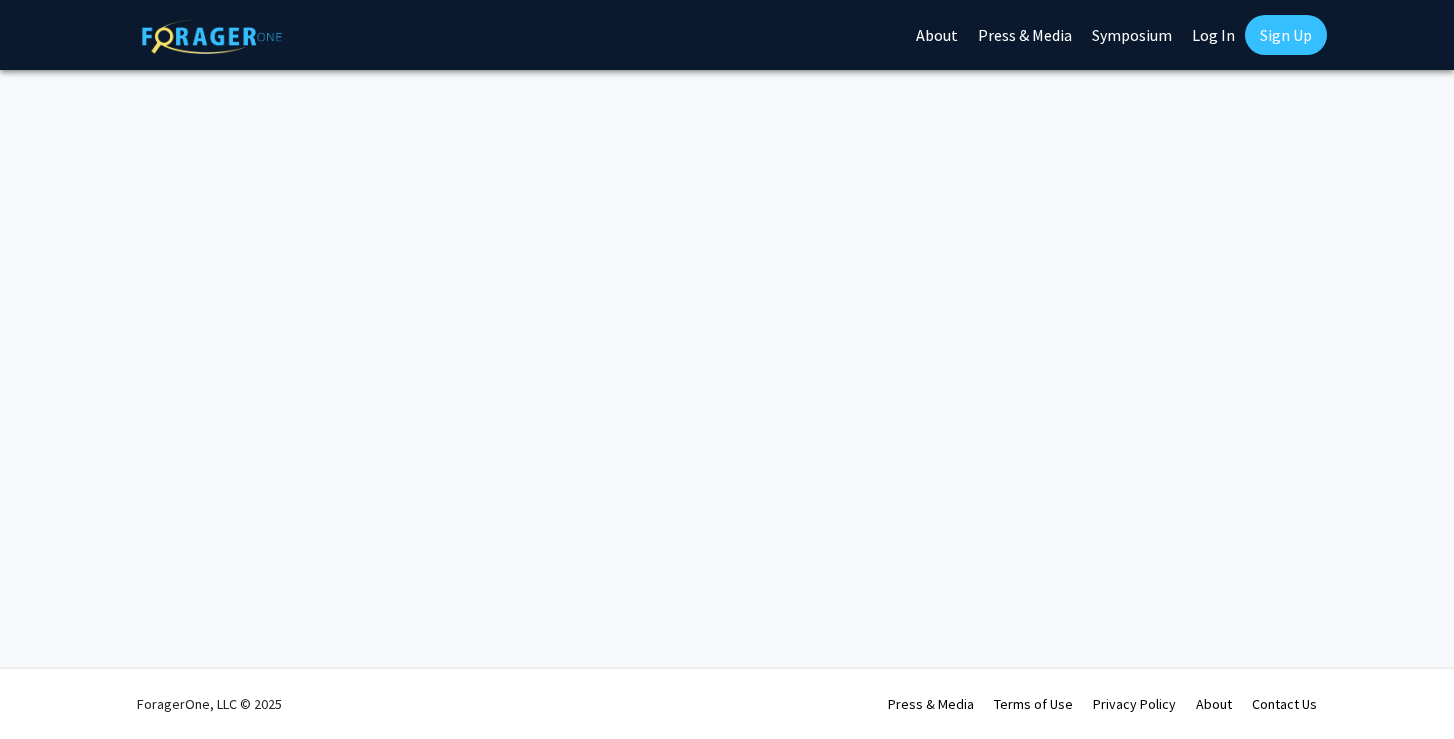 scroll, scrollTop: 0, scrollLeft: 0, axis: both 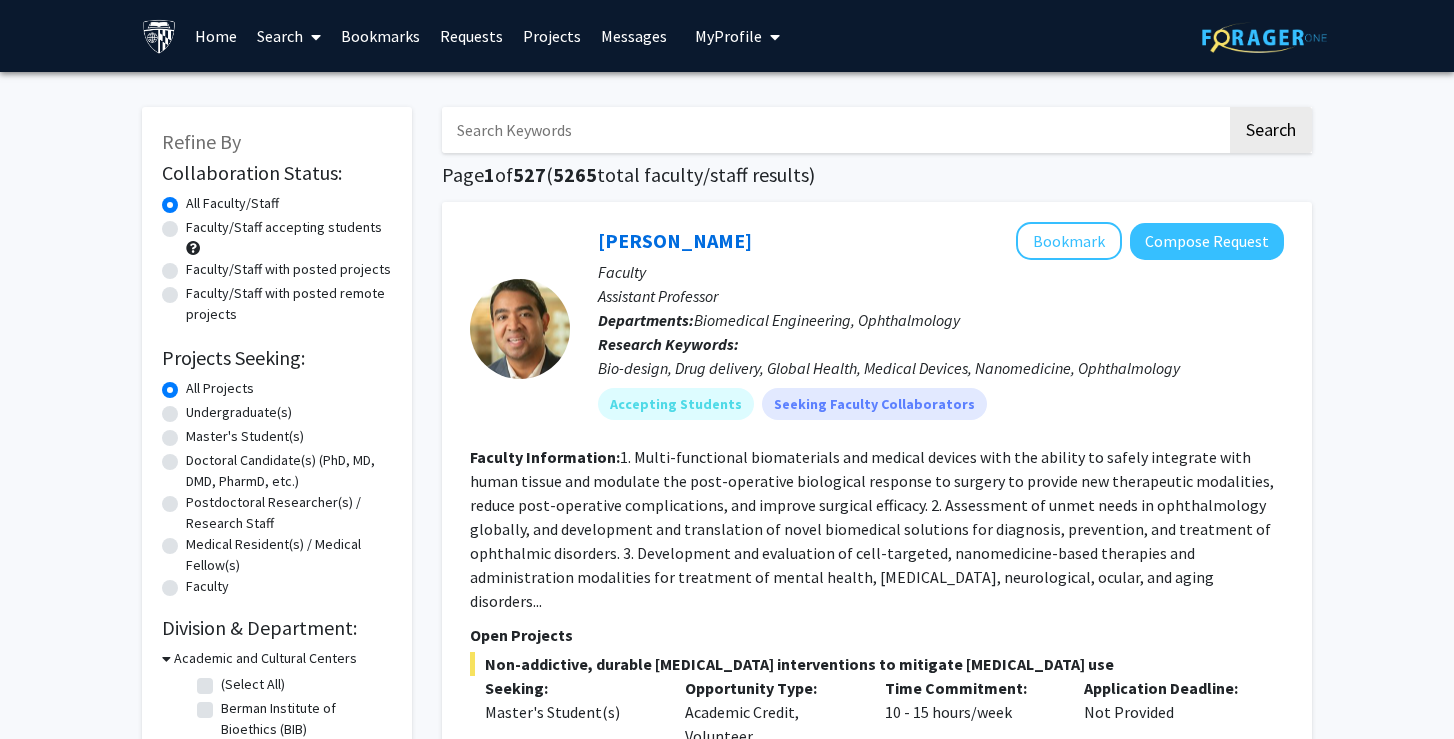 click at bounding box center [834, 130] 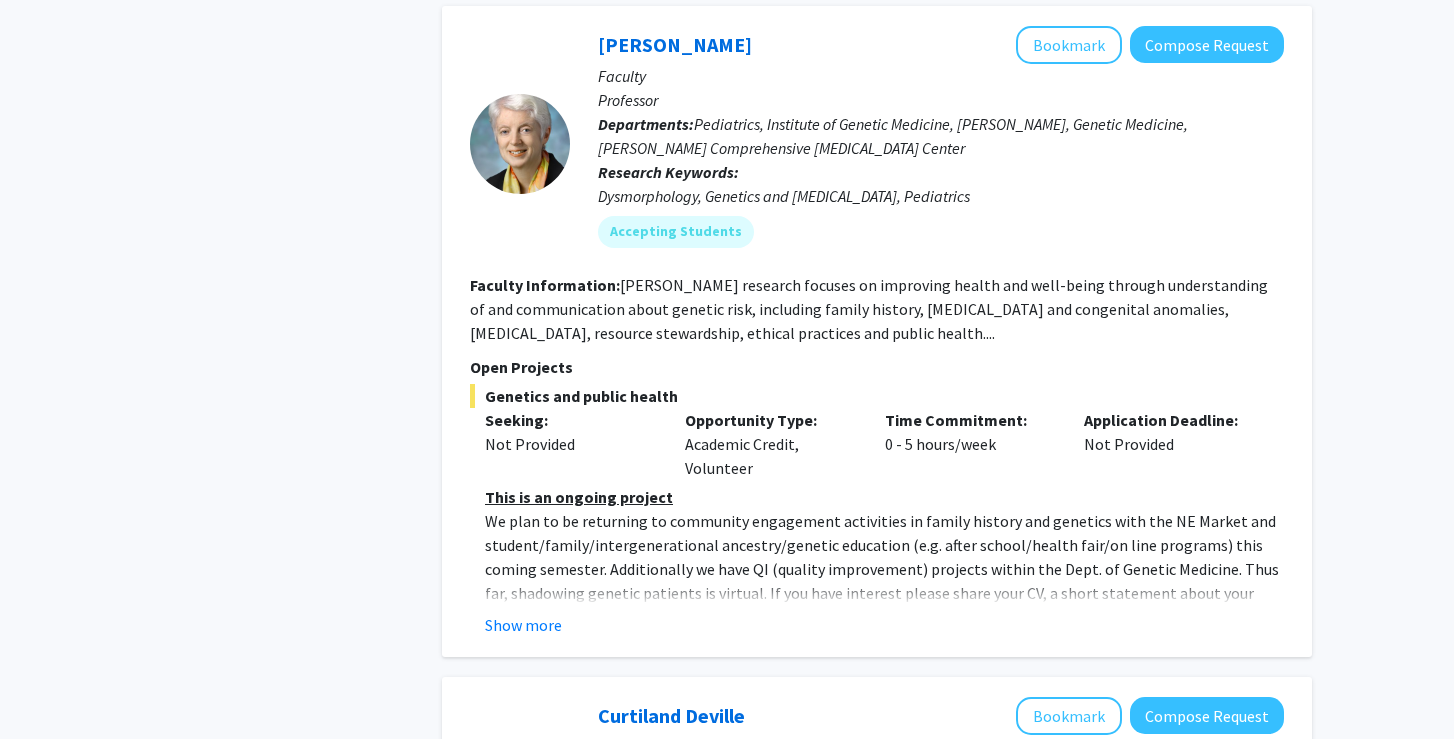 scroll, scrollTop: 2245, scrollLeft: 0, axis: vertical 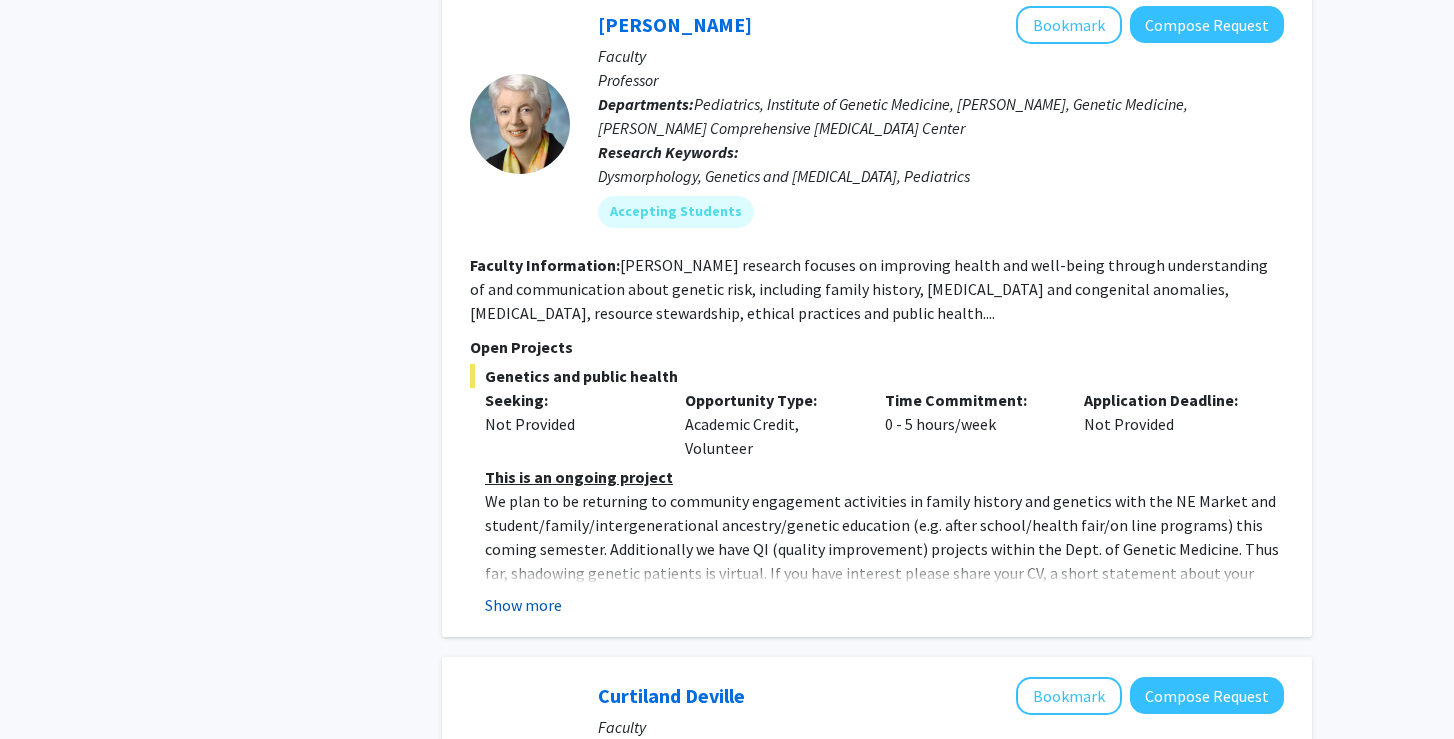 click on "Show more" 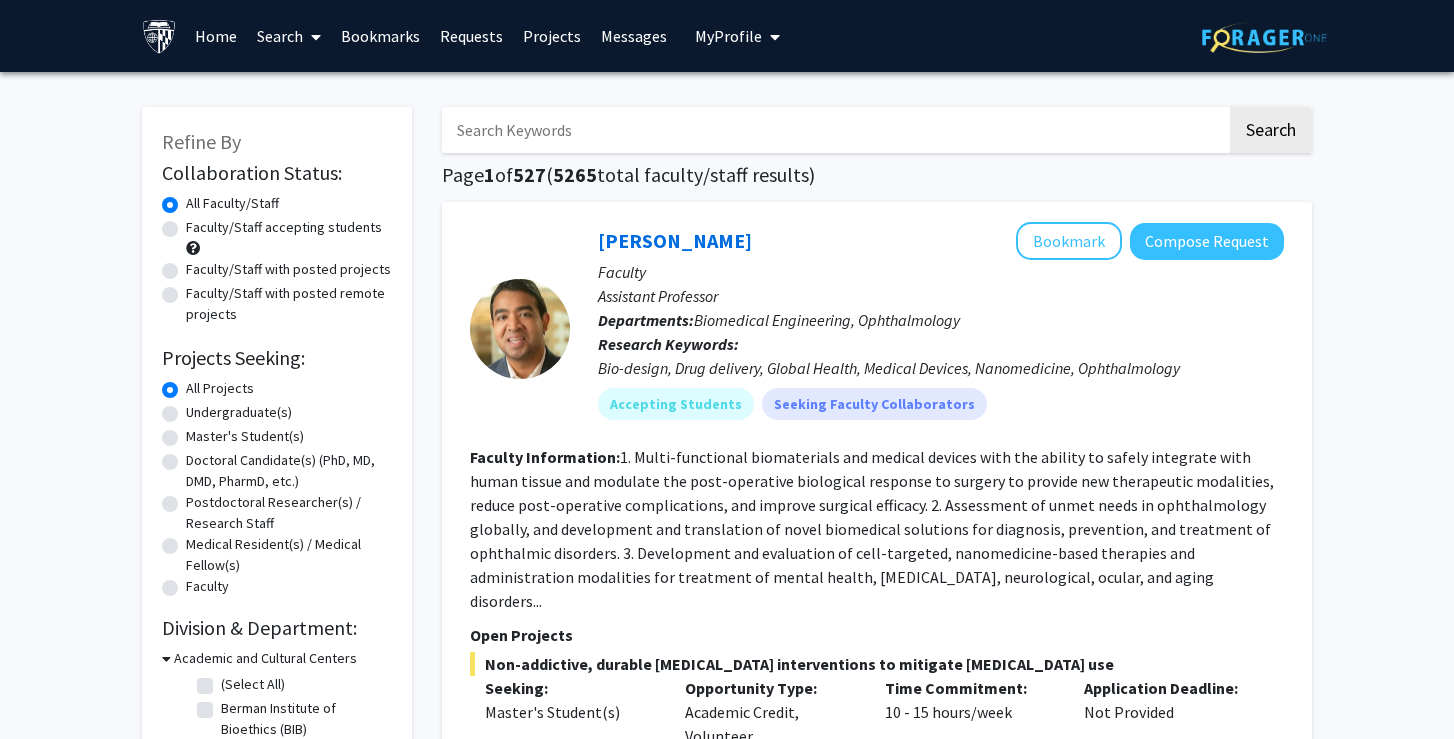 scroll, scrollTop: 0, scrollLeft: 0, axis: both 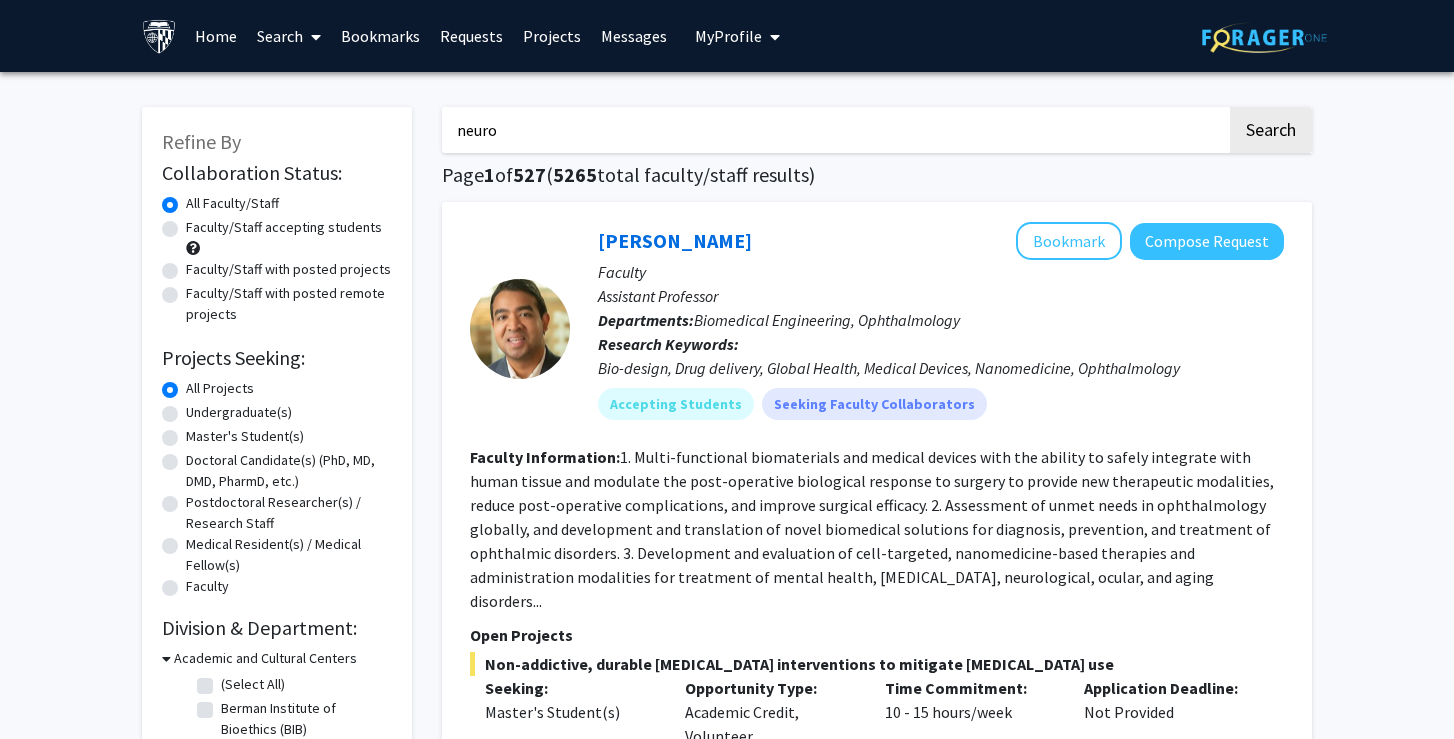 type on "neuro" 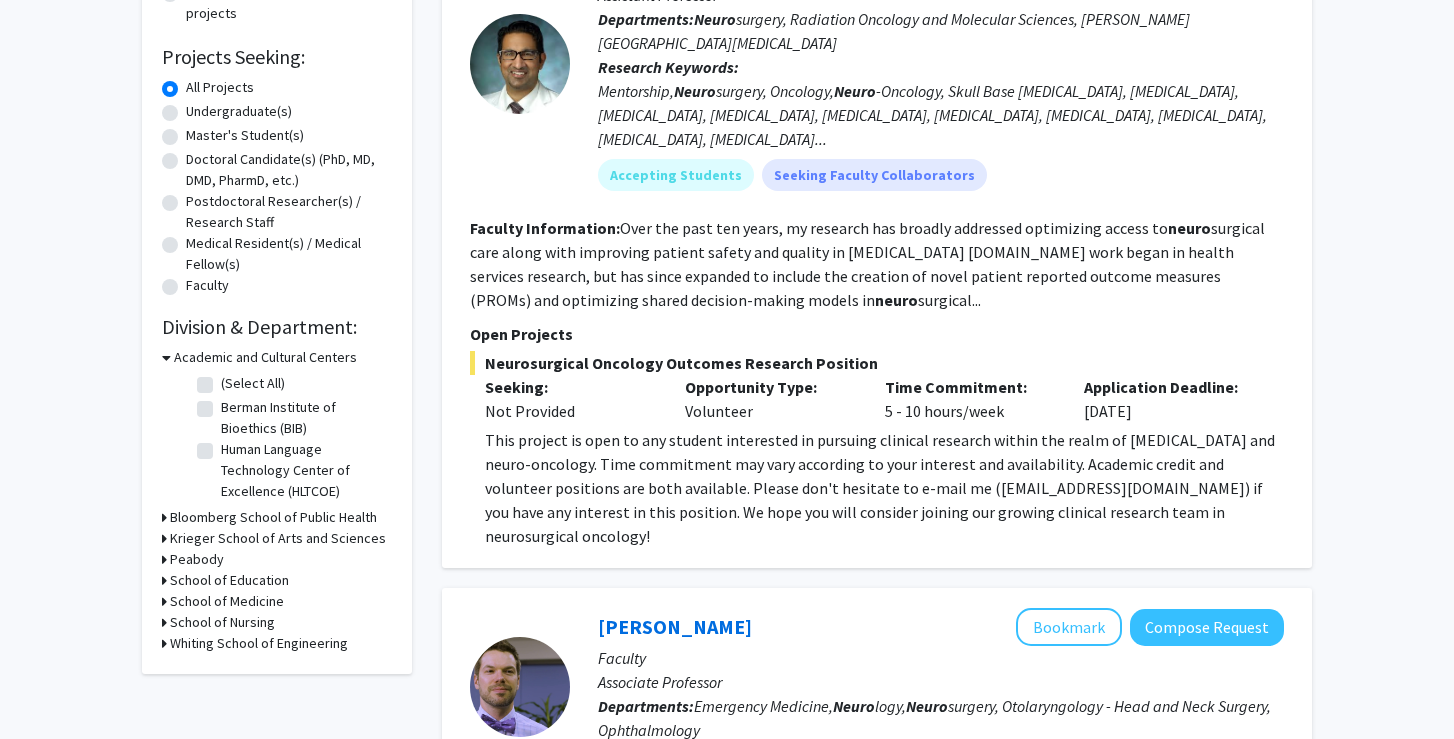 scroll, scrollTop: 311, scrollLeft: 0, axis: vertical 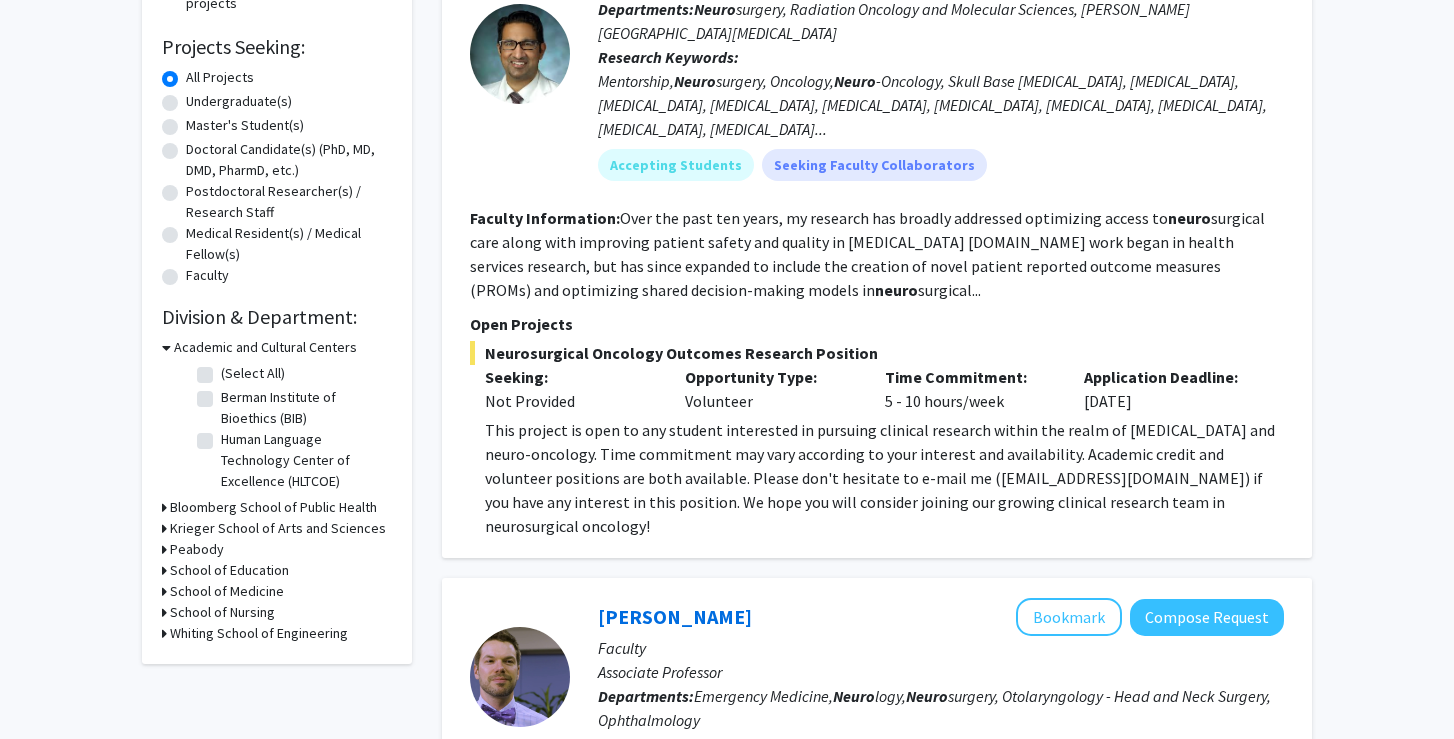 click on "This project is open to any student interested in pursuing clinical research within the realm of [MEDICAL_DATA] and neuro-oncology. Time commitment may vary according to your interest and availability.  Academic credit and volunteer positions are both available. Please don't hesitate to e-mail me ([EMAIL_ADDRESS][DOMAIN_NAME]) if you have any interest in this position. We hope you will consider joining our growing clinical research team in neurosurgical oncology!" 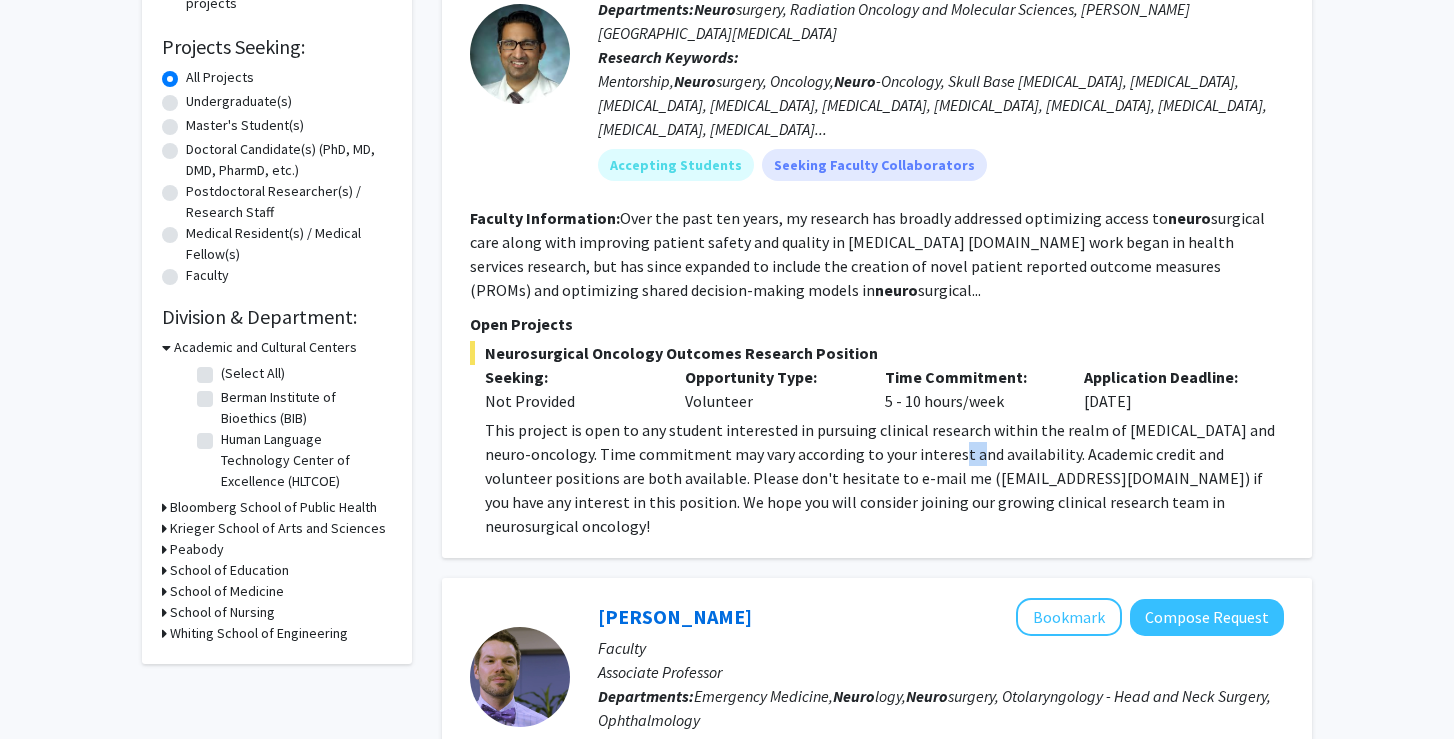 click on "This project is open to any student interested in pursuing clinical research within the realm of [MEDICAL_DATA] and neuro-oncology. Time commitment may vary according to your interest and availability.  Academic credit and volunteer positions are both available. Please don't hesitate to e-mail me ([EMAIL_ADDRESS][DOMAIN_NAME]) if you have any interest in this position. We hope you will consider joining our growing clinical research team in neurosurgical oncology!" 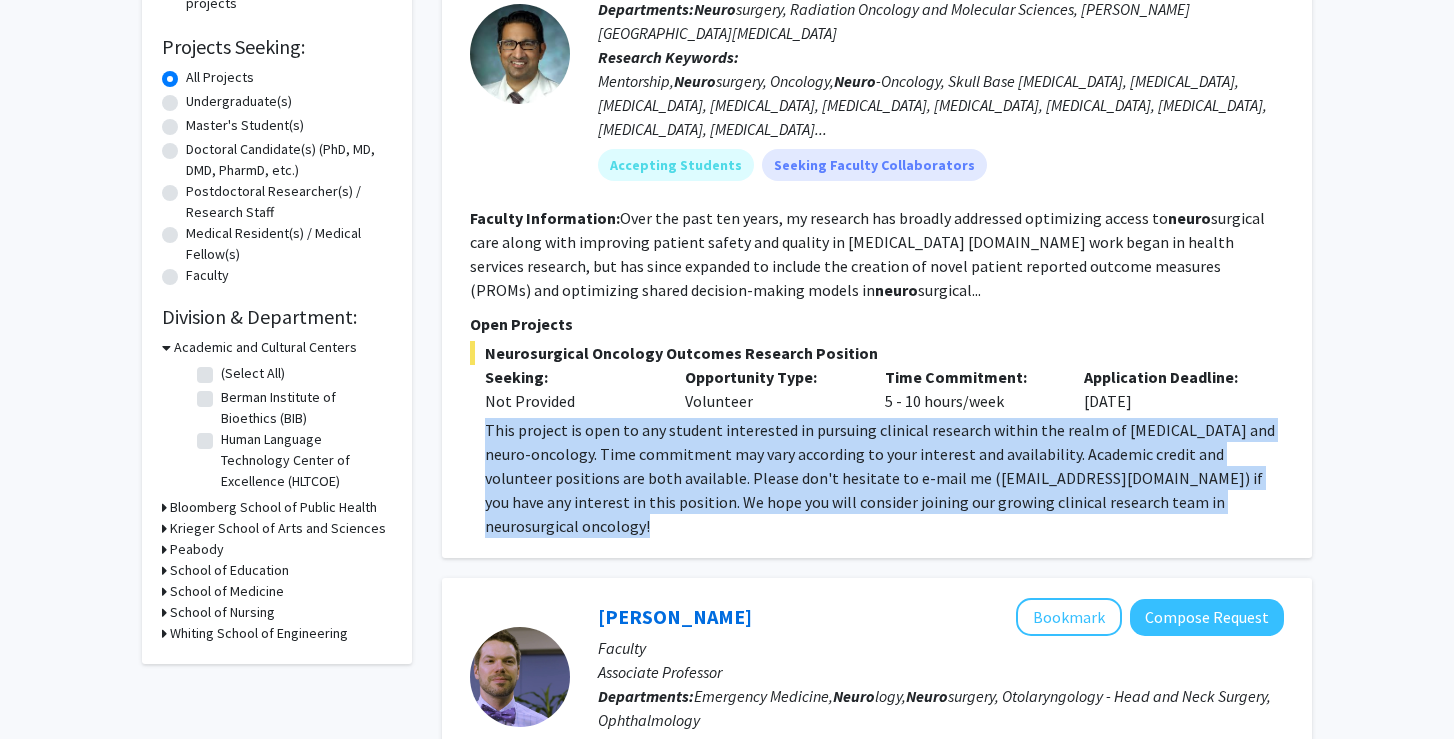 click on "This project is open to any student interested in pursuing clinical research within the realm of [MEDICAL_DATA] and neuro-oncology. Time commitment may vary according to your interest and availability.  Academic credit and volunteer positions are both available. Please don't hesitate to e-mail me ([EMAIL_ADDRESS][DOMAIN_NAME]) if you have any interest in this position. We hope you will consider joining our growing clinical research team in neurosurgical oncology!" 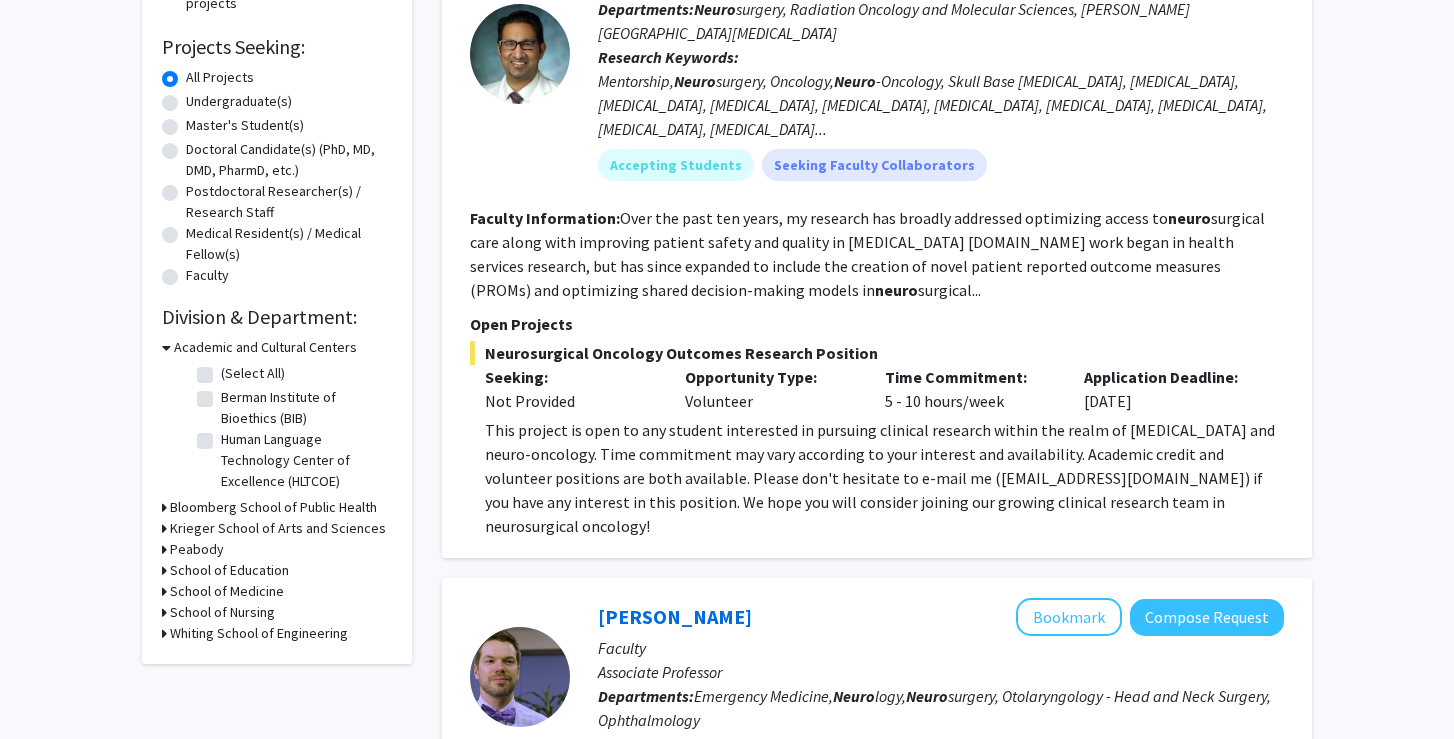 click on "This project is open to any student interested in pursuing clinical research within the realm of [MEDICAL_DATA] and neuro-oncology. Time commitment may vary according to your interest and availability.  Academic credit and volunteer positions are both available. Please don't hesitate to e-mail me ([EMAIL_ADDRESS][DOMAIN_NAME]) if you have any interest in this position. We hope you will consider joining our growing clinical research team in neurosurgical oncology!" 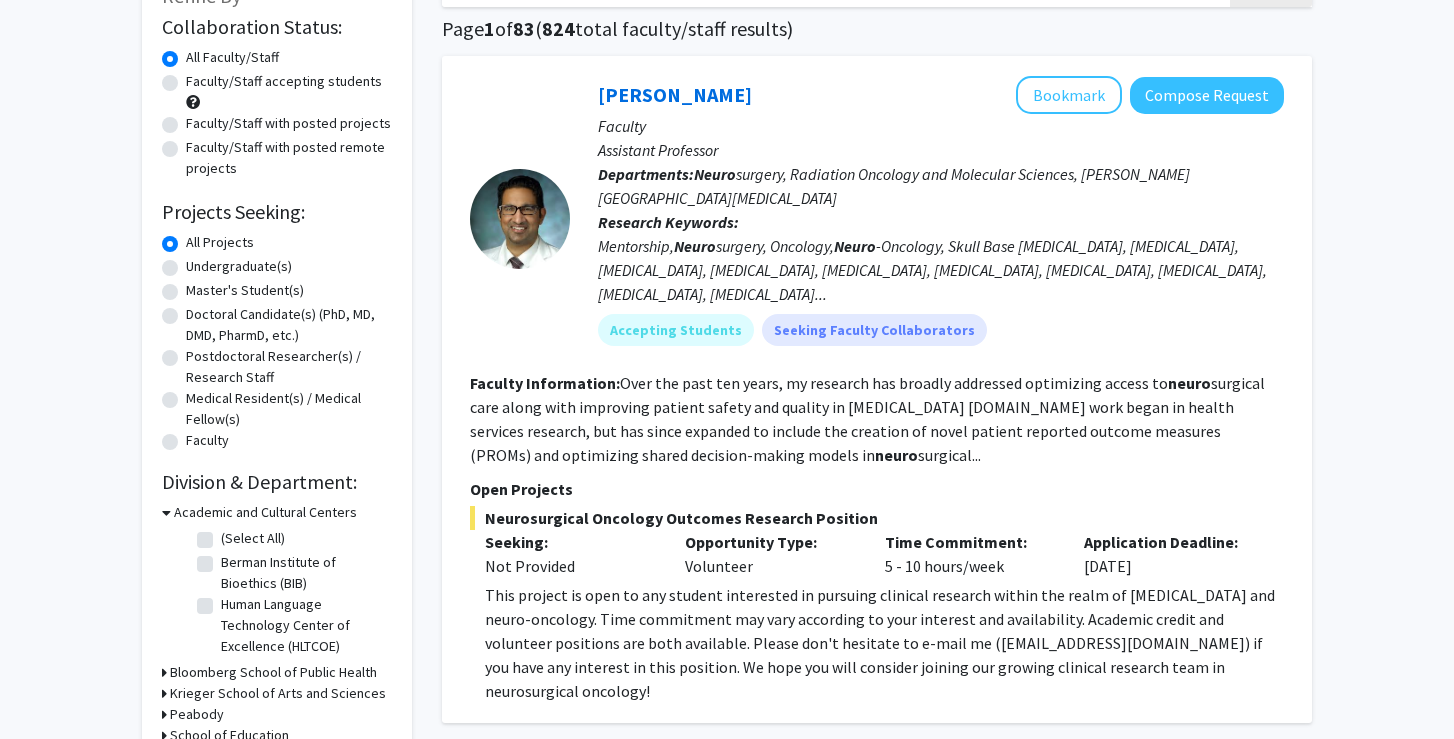 scroll, scrollTop: 145, scrollLeft: 0, axis: vertical 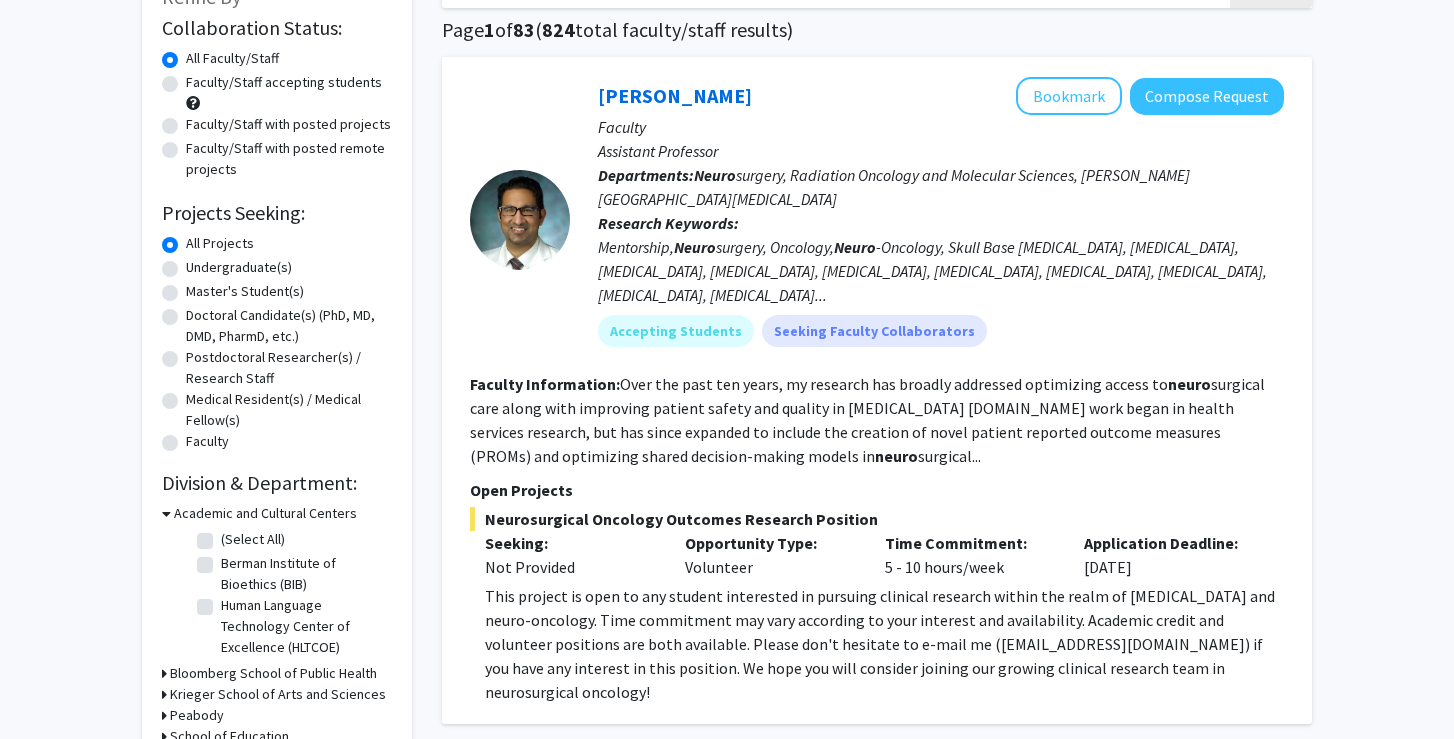 click on "Faculty Information:  Over the past ten years, my research has broadly addressed optimizing access to  neuro surgical care along with improving patient safety and quality in [MEDICAL_DATA] [DOMAIN_NAME] work began in health services research, but has since expanded to include the creation of novel patient reported outcome measures (PROMs) and optimizing shared decision-making models in  neuro surgical..." 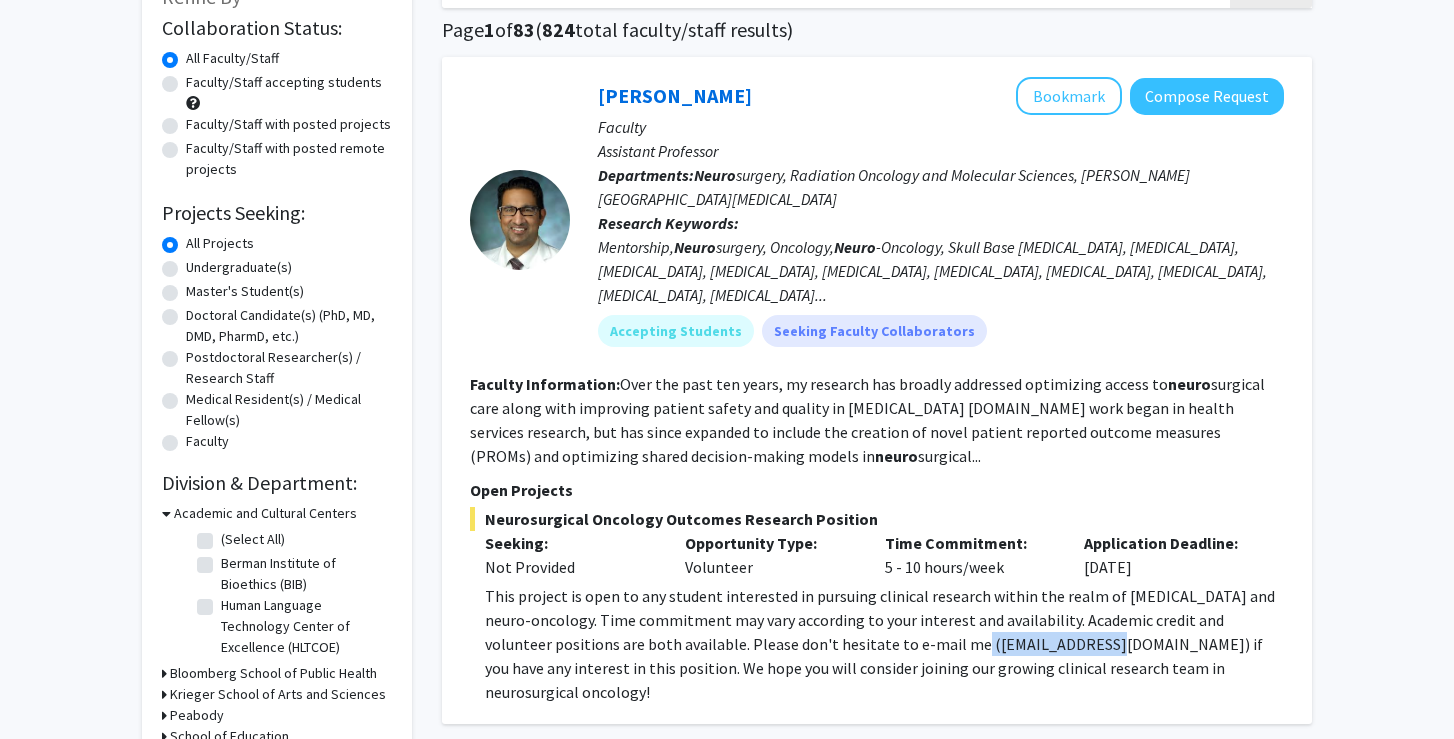drag, startPoint x: 913, startPoint y: 648, endPoint x: 1048, endPoint y: 649, distance: 135.00371 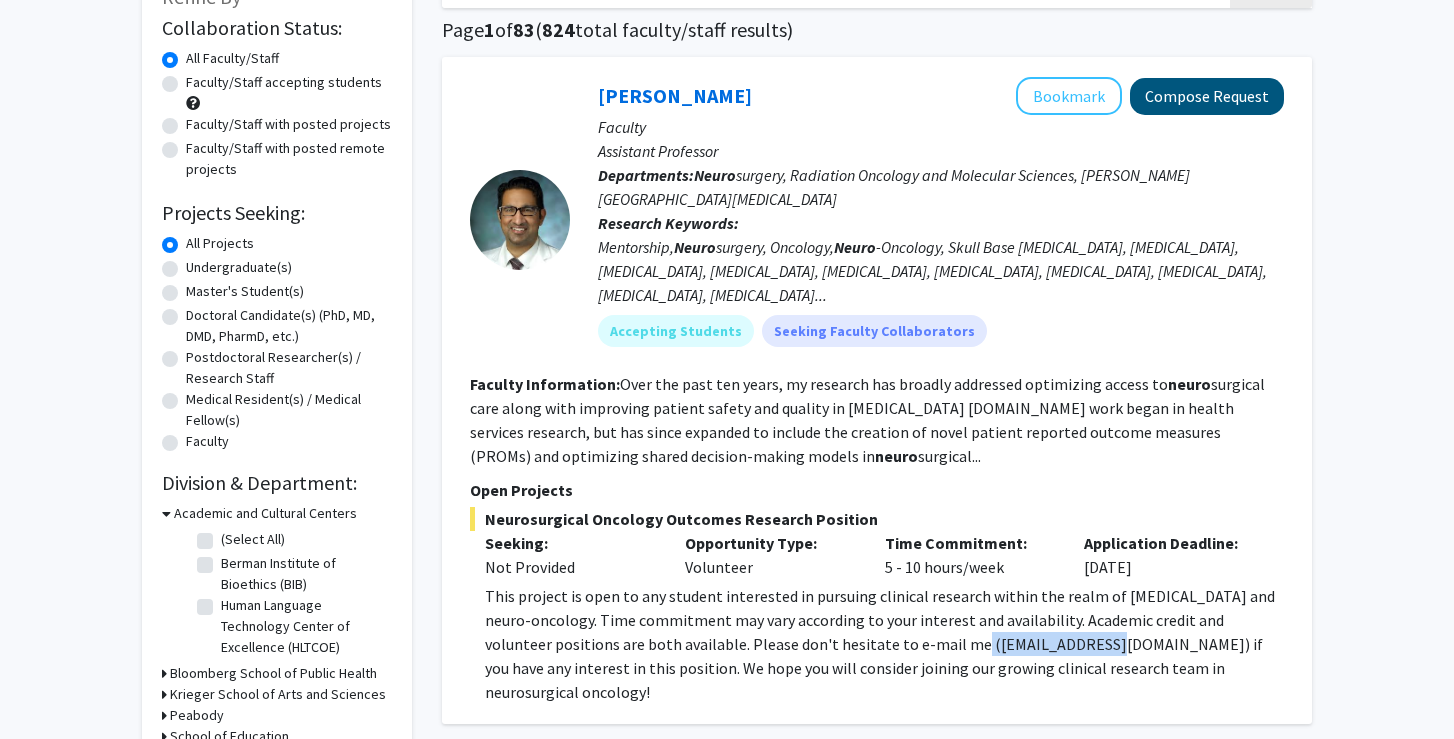 click on "Compose Request" 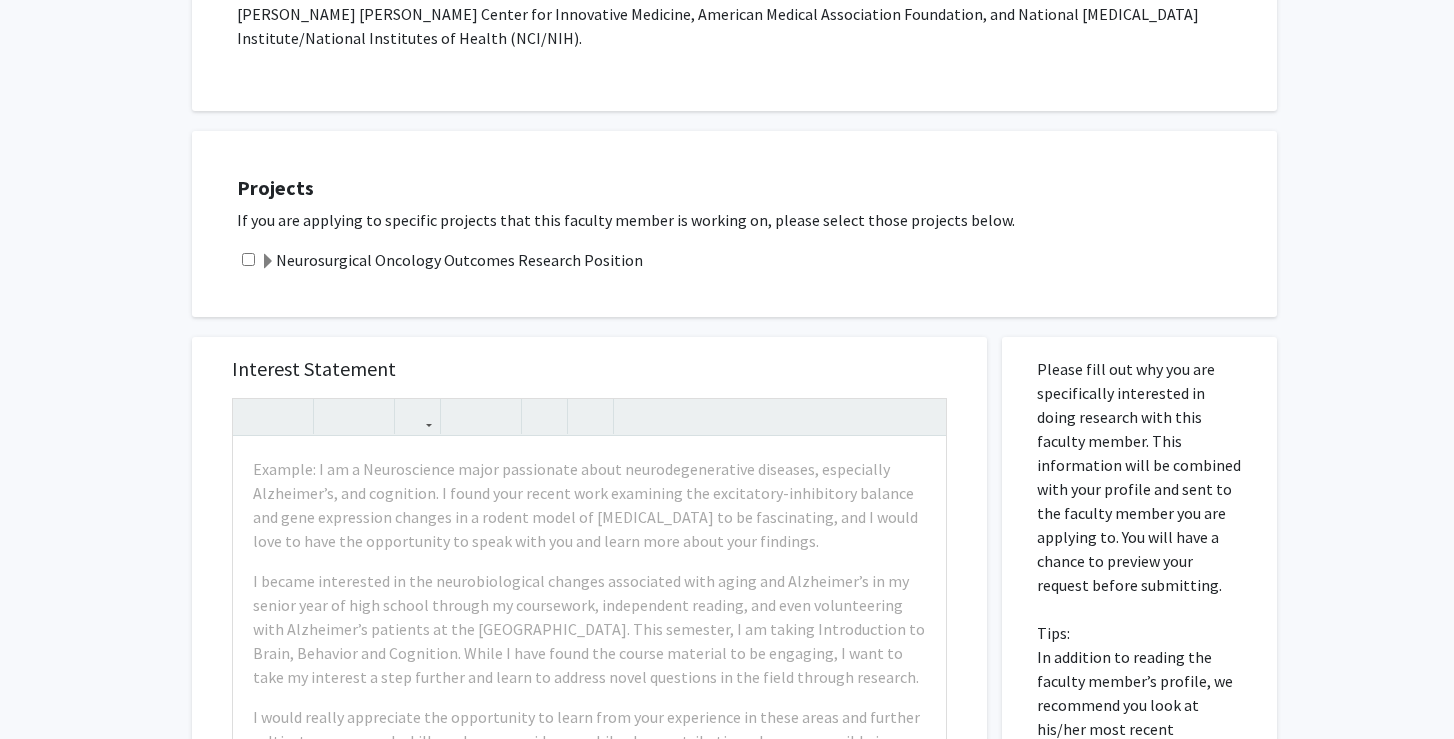scroll, scrollTop: 598, scrollLeft: 0, axis: vertical 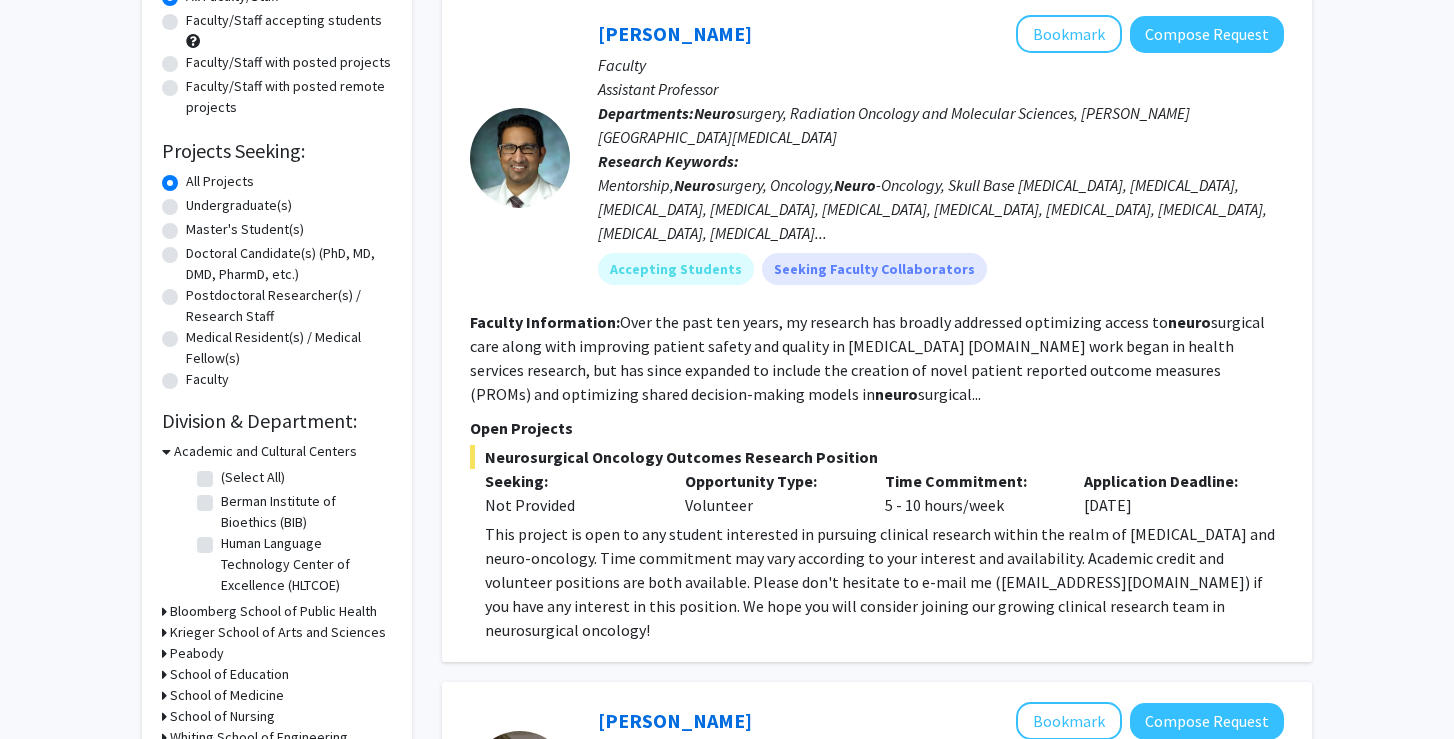 click on "This project is open to any student interested in pursuing clinical research within the realm of [MEDICAL_DATA] and neuro-oncology. Time commitment may vary according to your interest and availability.  Academic credit and volunteer positions are both available. Please don't hesitate to e-mail me ([EMAIL_ADDRESS][DOMAIN_NAME]) if you have any interest in this position. We hope you will consider joining our growing clinical research team in neurosurgical oncology!" 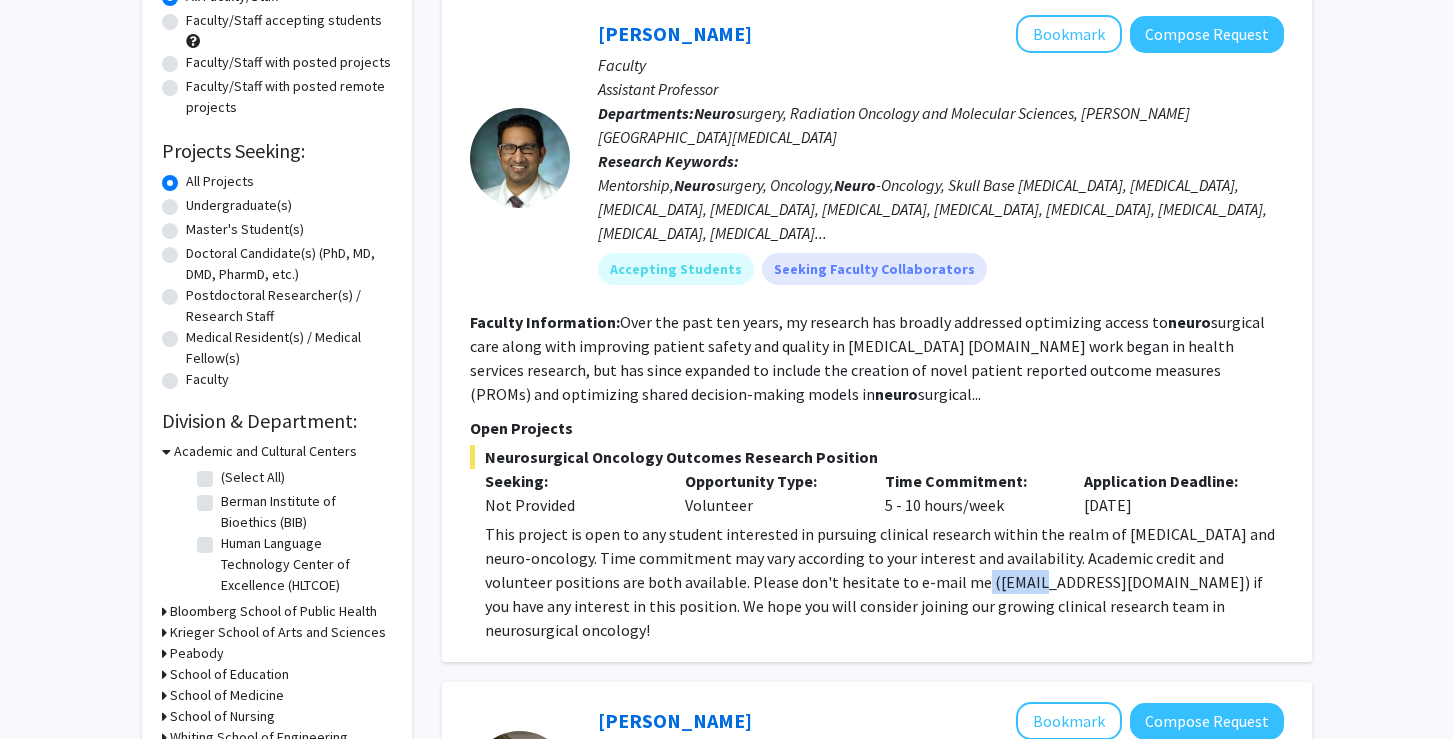 click on "This project is open to any student interested in pursuing clinical research within the realm of [MEDICAL_DATA] and neuro-oncology. Time commitment may vary according to your interest and availability.  Academic credit and volunteer positions are both available. Please don't hesitate to e-mail me ([EMAIL_ADDRESS][DOMAIN_NAME]) if you have any interest in this position. We hope you will consider joining our growing clinical research team in neurosurgical oncology!" 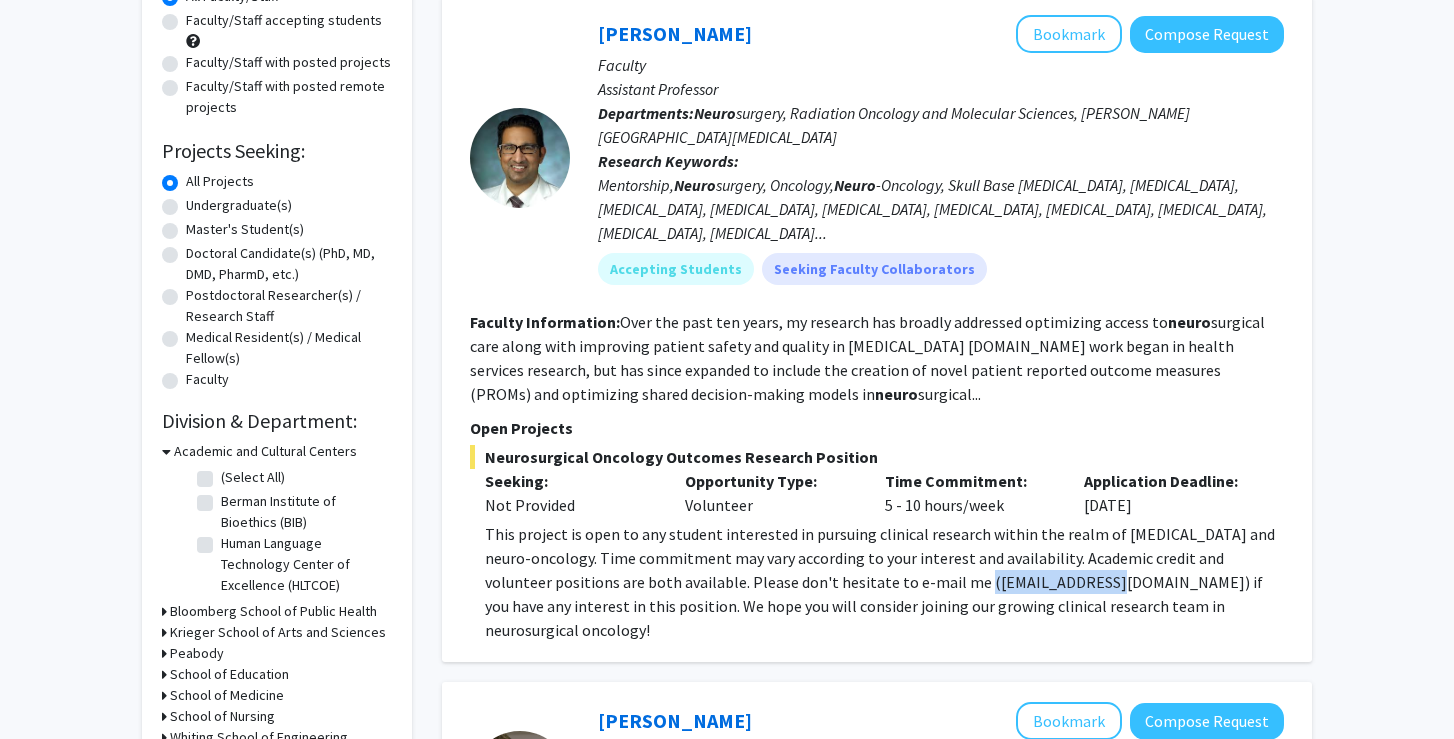 drag, startPoint x: 1053, startPoint y: 588, endPoint x: 915, endPoint y: 590, distance: 138.0145 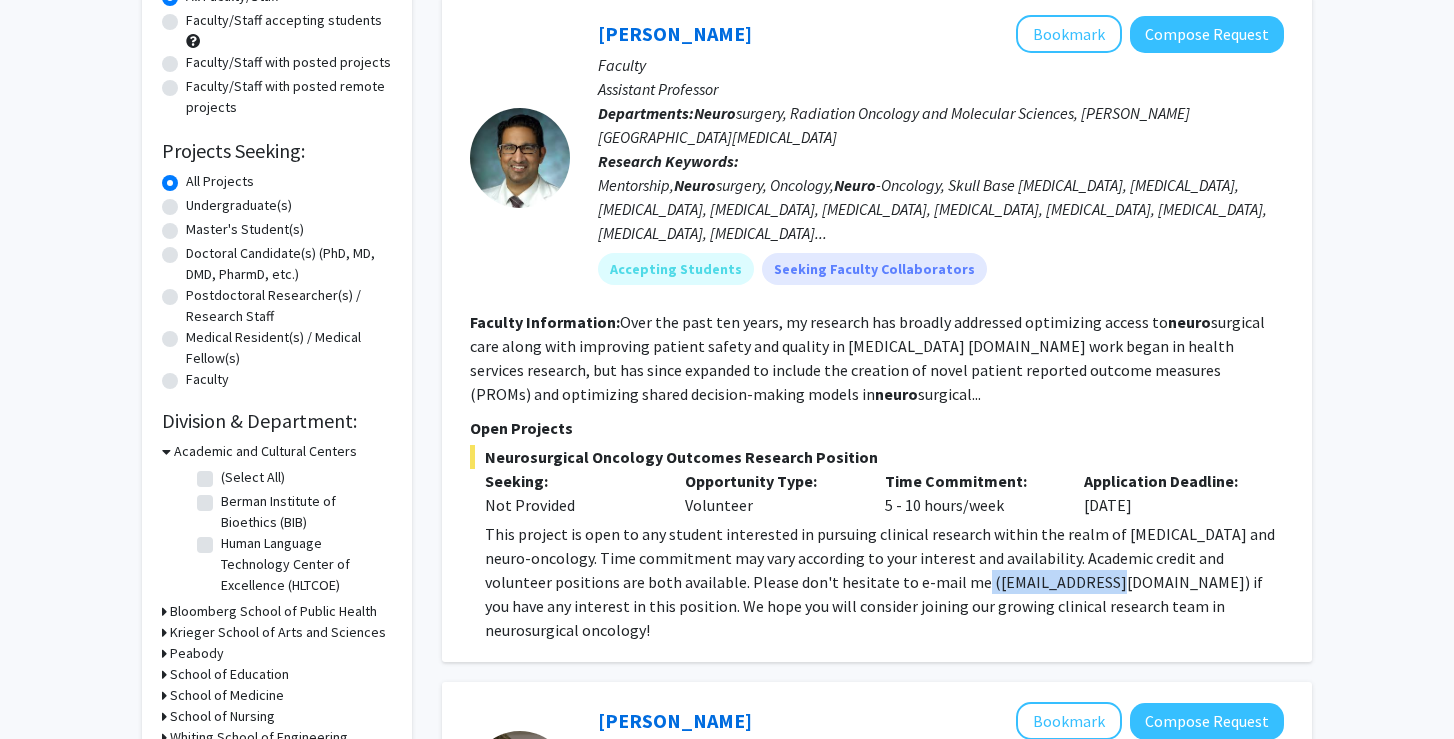 drag, startPoint x: 911, startPoint y: 588, endPoint x: 1049, endPoint y: 587, distance: 138.00362 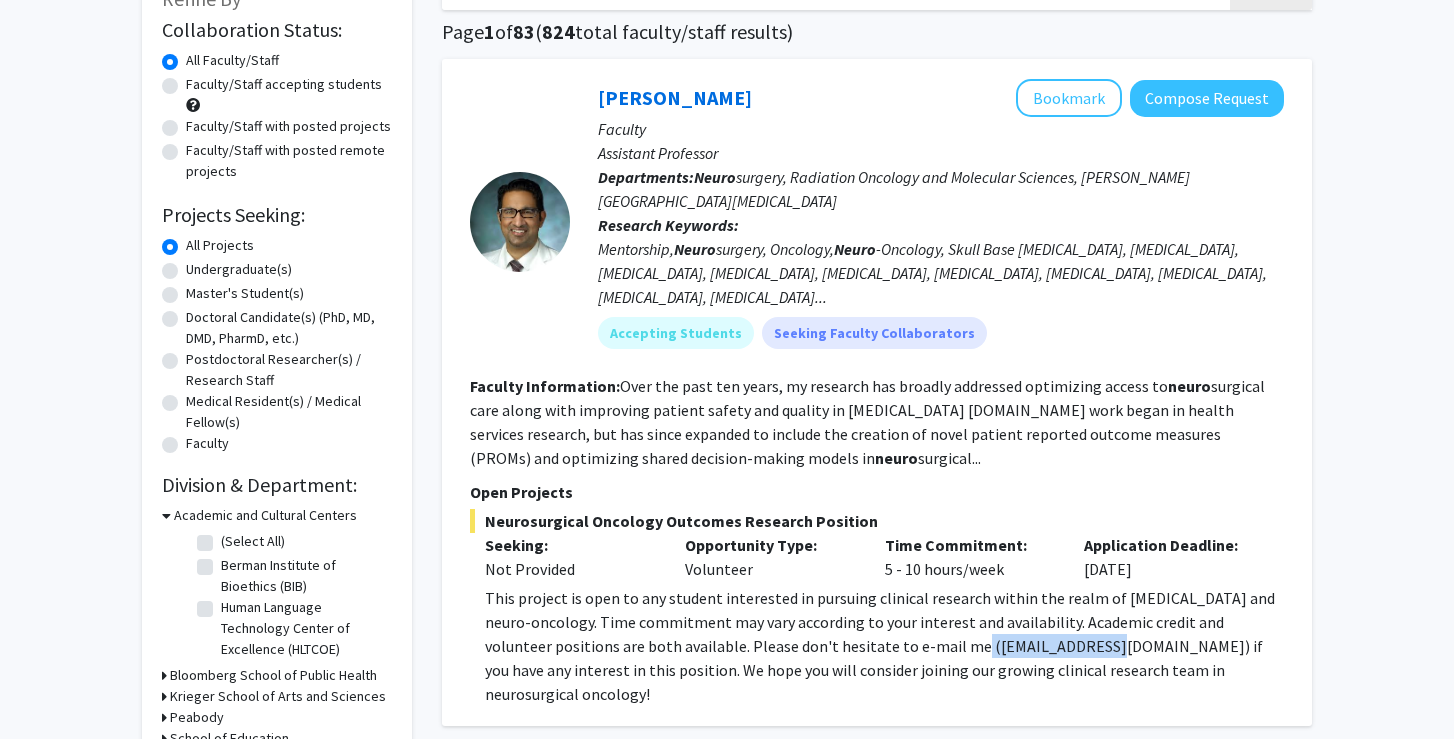 scroll, scrollTop: 142, scrollLeft: 0, axis: vertical 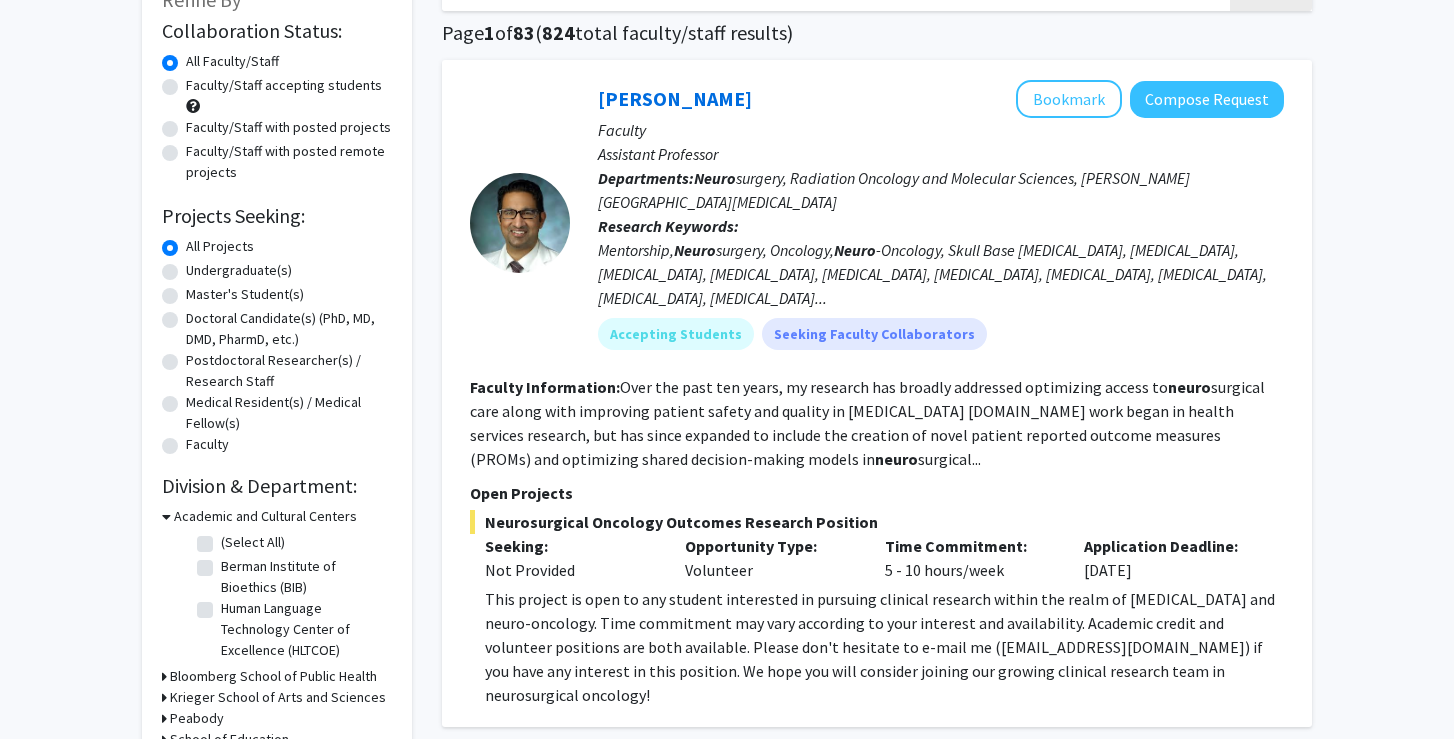 click on "Neuro surgery, Radiation Oncology and Molecular Sciences, [PERSON_NAME][GEOGRAPHIC_DATA][MEDICAL_DATA]" 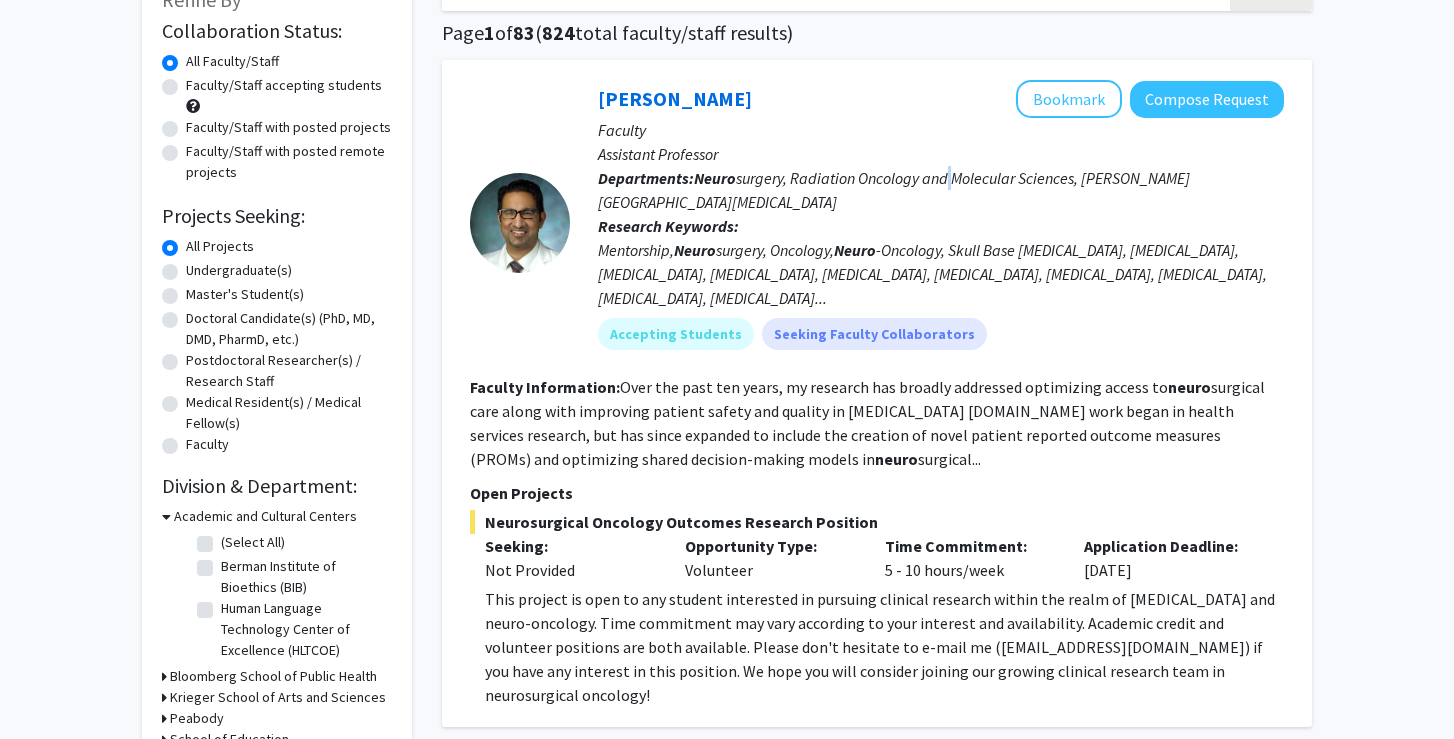click on "Neuro surgery, Radiation Oncology and Molecular Sciences, [PERSON_NAME][GEOGRAPHIC_DATA][MEDICAL_DATA]" 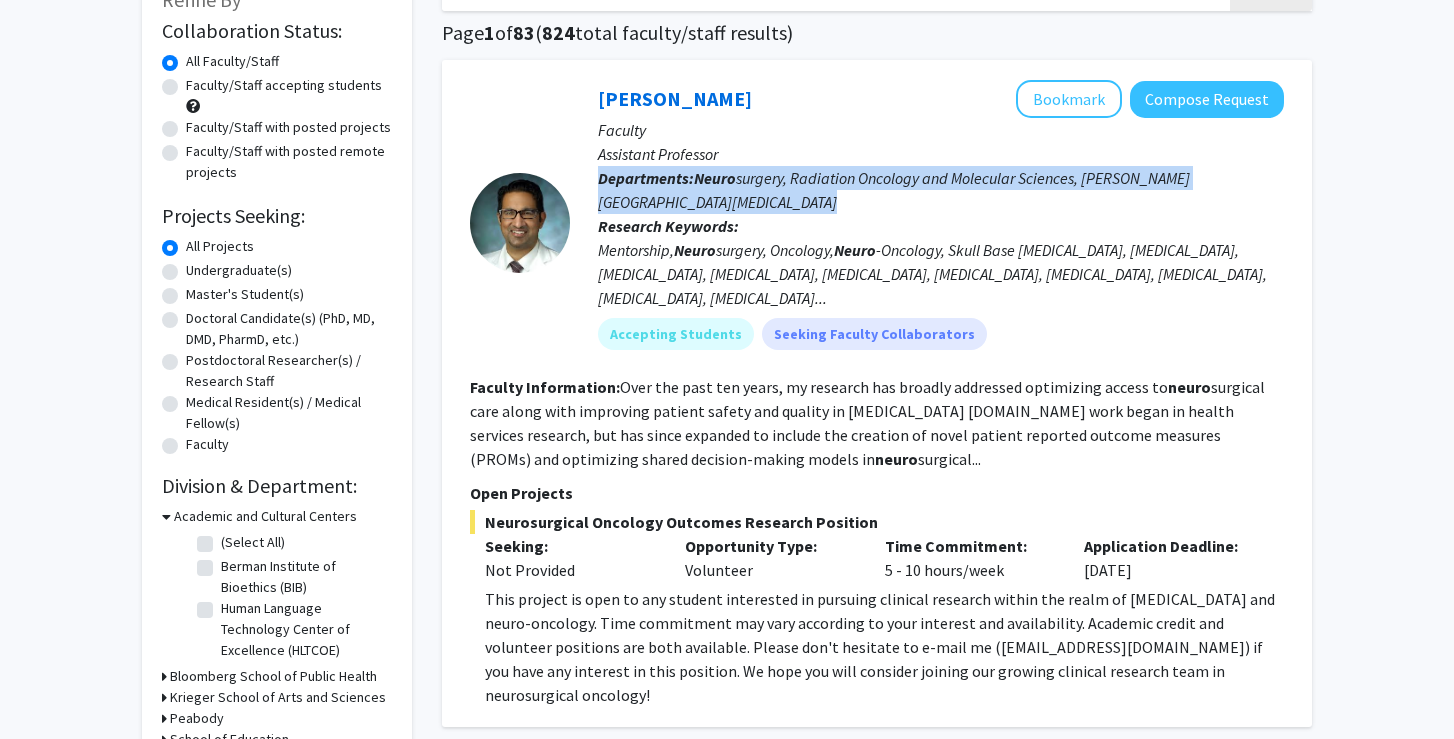 click on "Neuro surgery, Radiation Oncology and Molecular Sciences, [PERSON_NAME][GEOGRAPHIC_DATA][MEDICAL_DATA]" 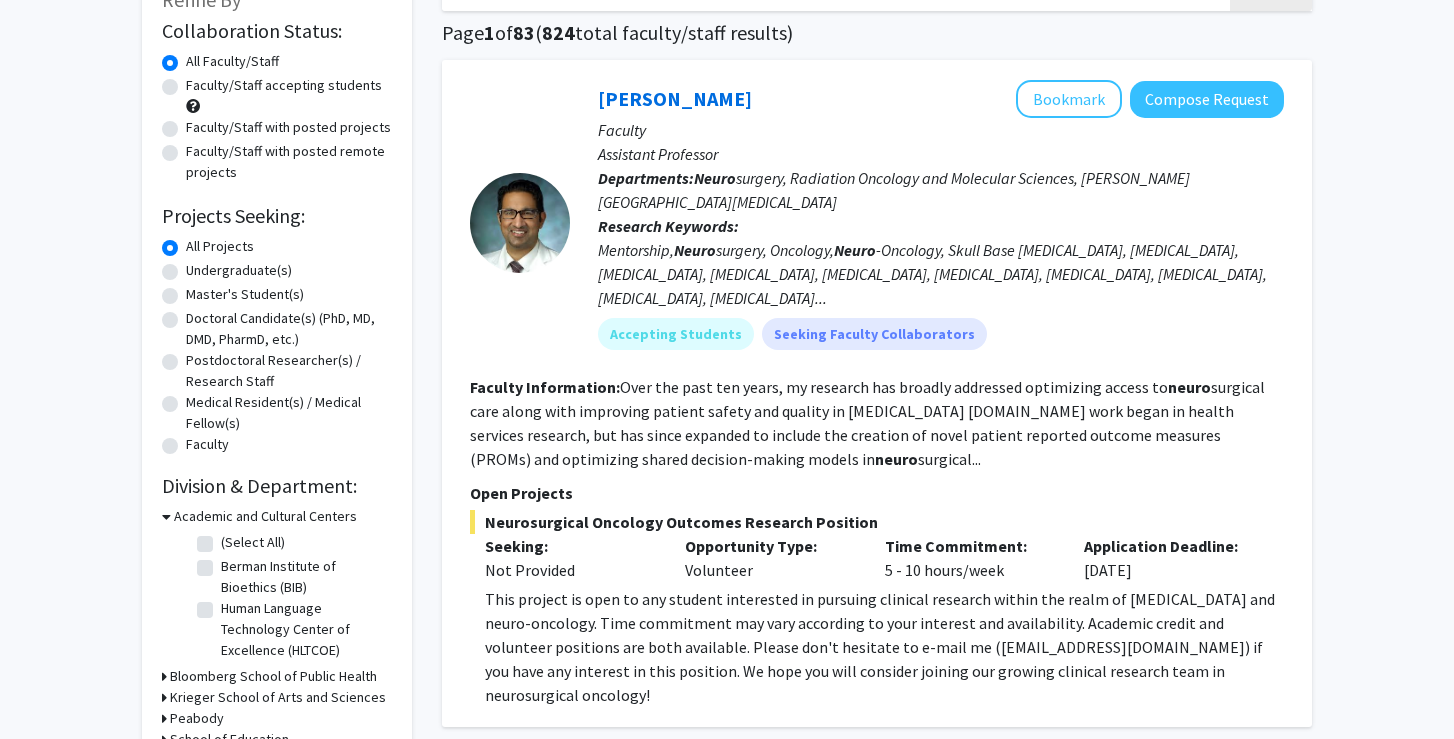 click on "Neuro surgery, Radiation Oncology and Molecular Sciences, [PERSON_NAME][GEOGRAPHIC_DATA][MEDICAL_DATA]" 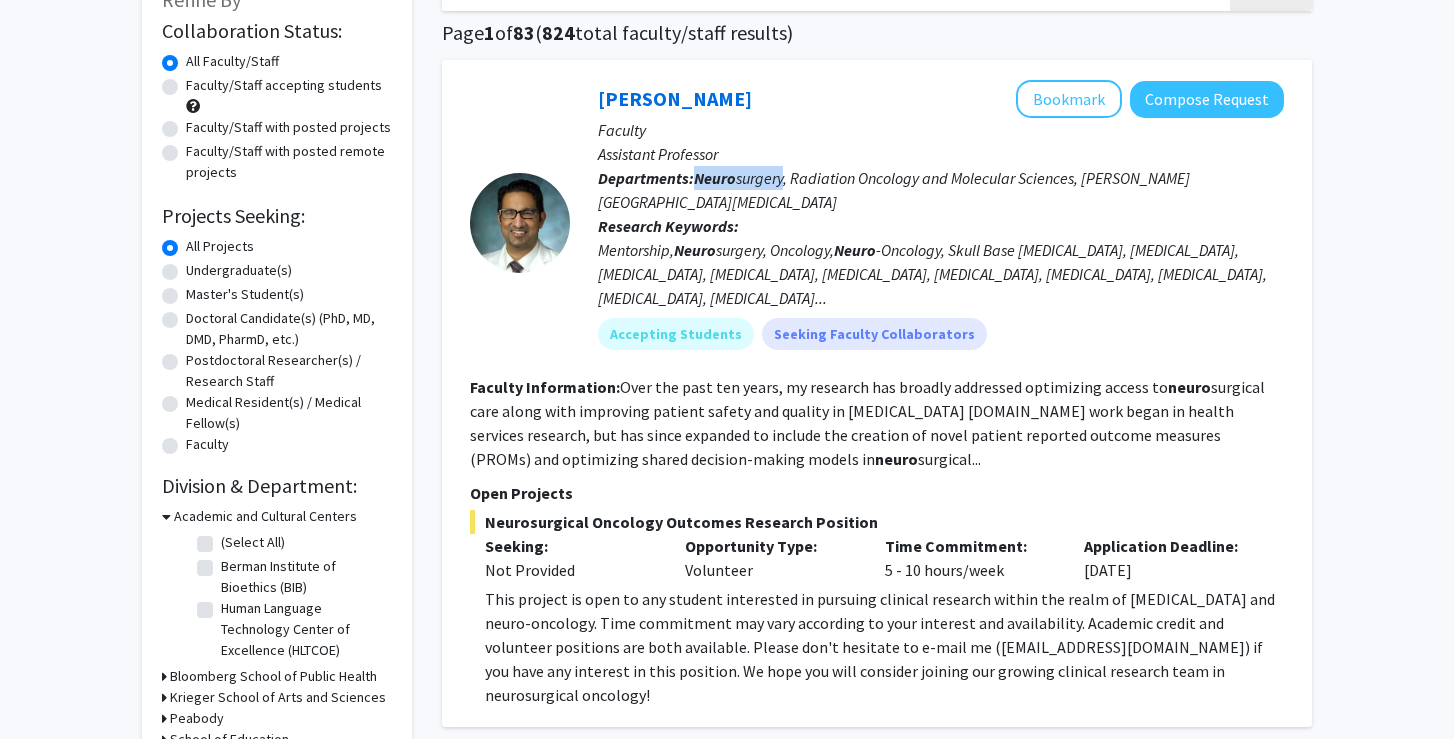 click on "Neuro surgery, Radiation Oncology and Molecular Sciences, [PERSON_NAME][GEOGRAPHIC_DATA][MEDICAL_DATA]" 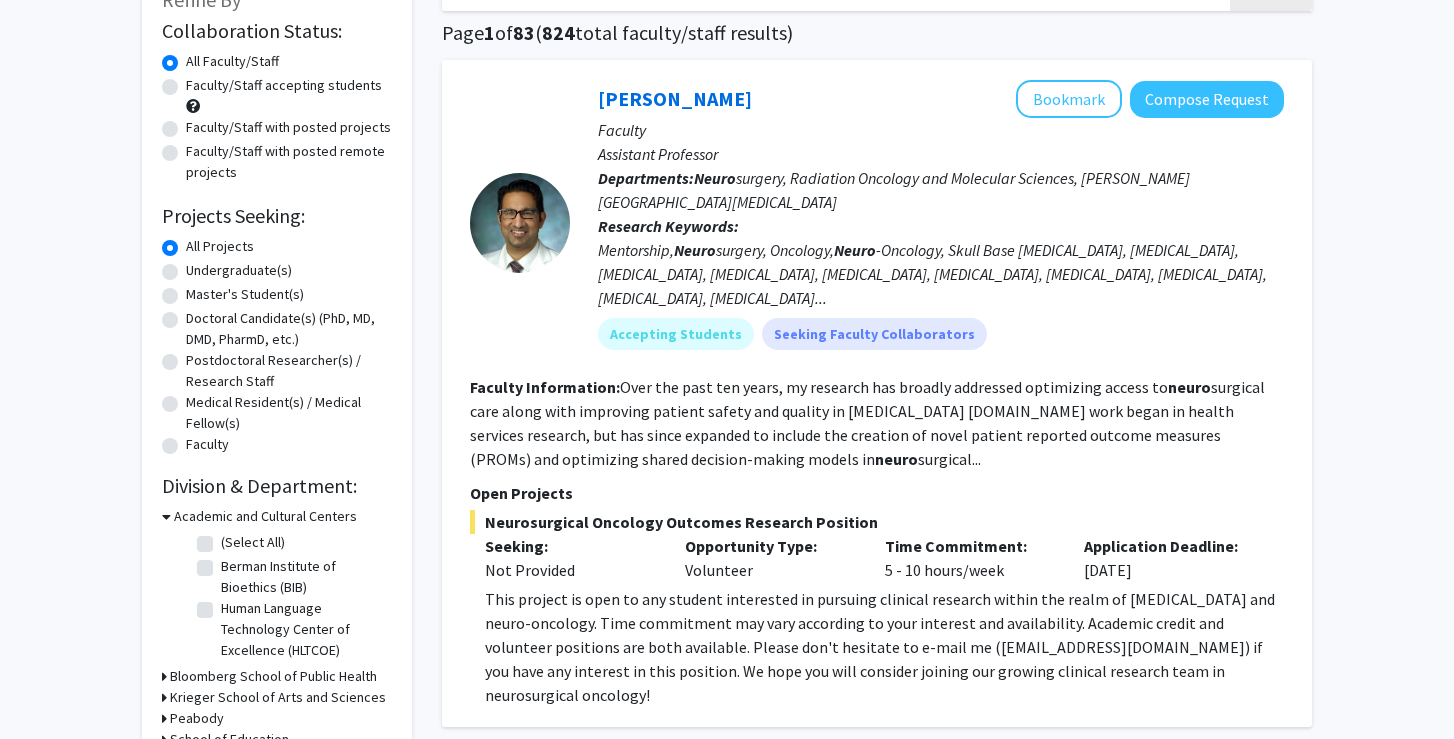 click on "Neuro surgery, Radiation Oncology and Molecular Sciences, [PERSON_NAME][GEOGRAPHIC_DATA][MEDICAL_DATA]" 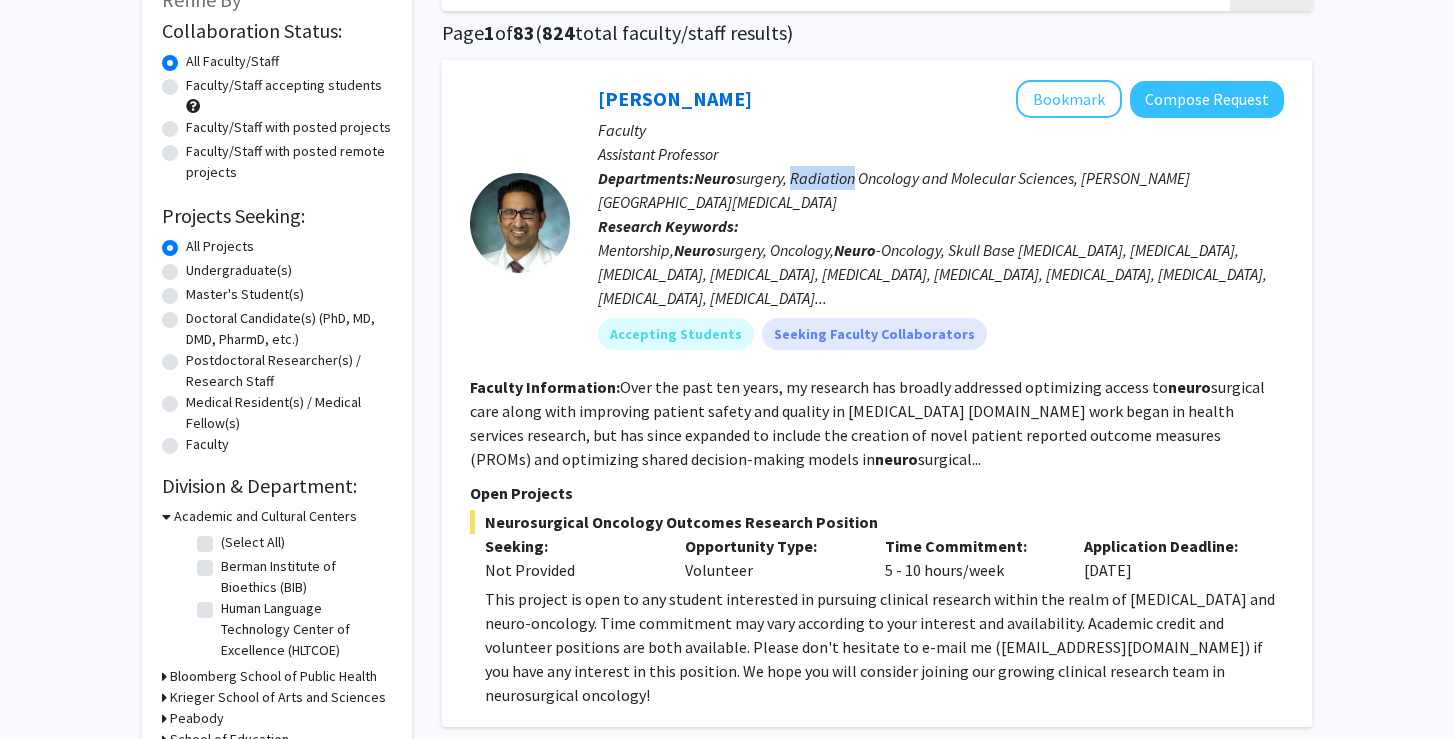 click on "Neuro surgery, Radiation Oncology and Molecular Sciences, [PERSON_NAME][GEOGRAPHIC_DATA][MEDICAL_DATA]" 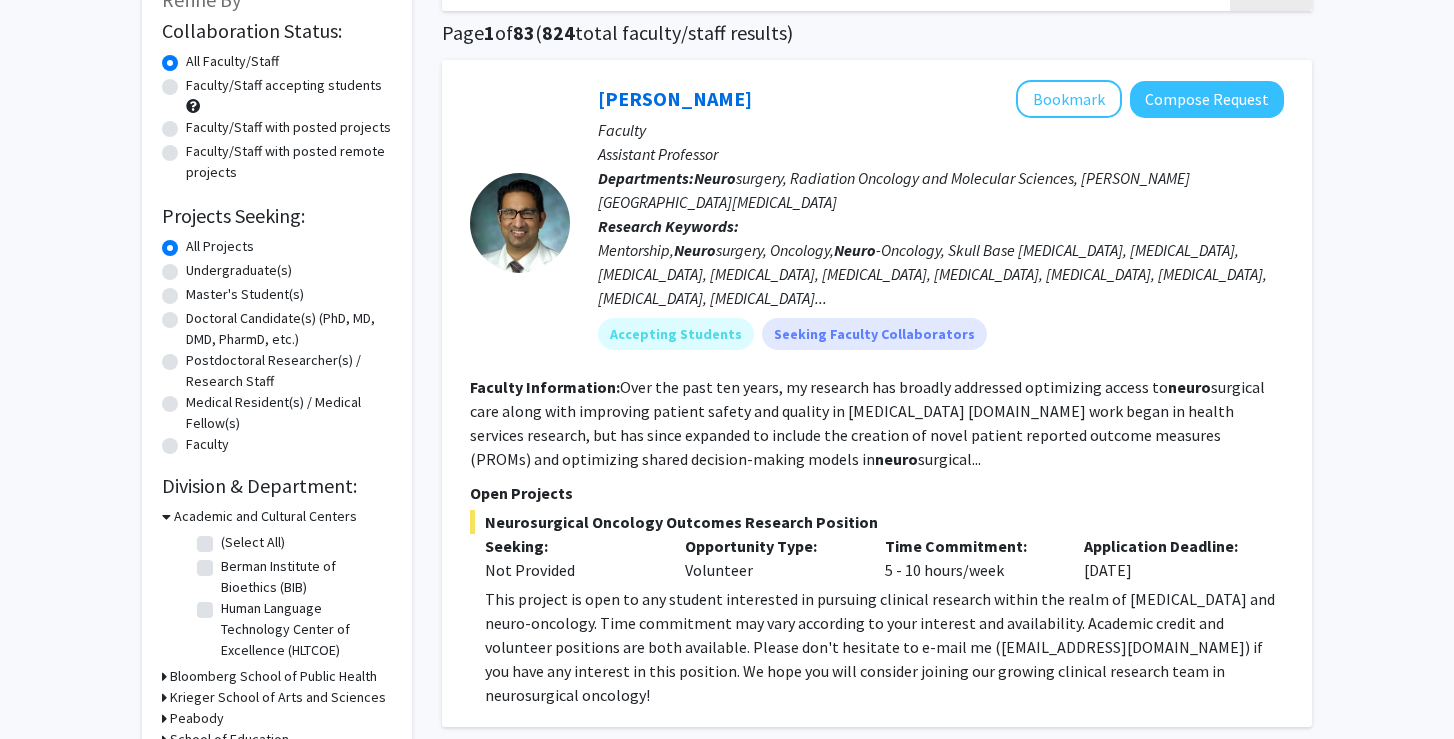 click on "Neuro surgery, Radiation Oncology and Molecular Sciences, [PERSON_NAME][GEOGRAPHIC_DATA][MEDICAL_DATA]" 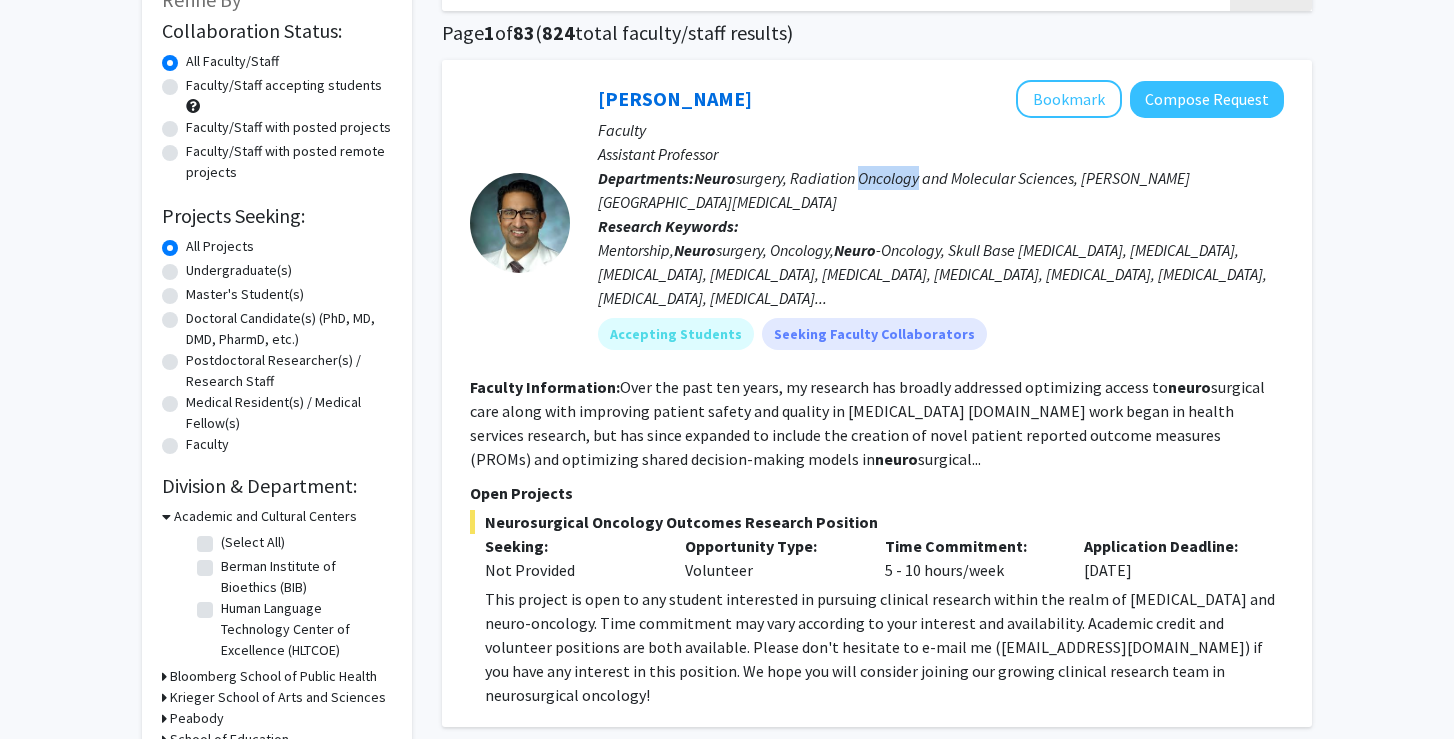 click on "Neuro surgery, Radiation Oncology and Molecular Sciences, [PERSON_NAME][GEOGRAPHIC_DATA][MEDICAL_DATA]" 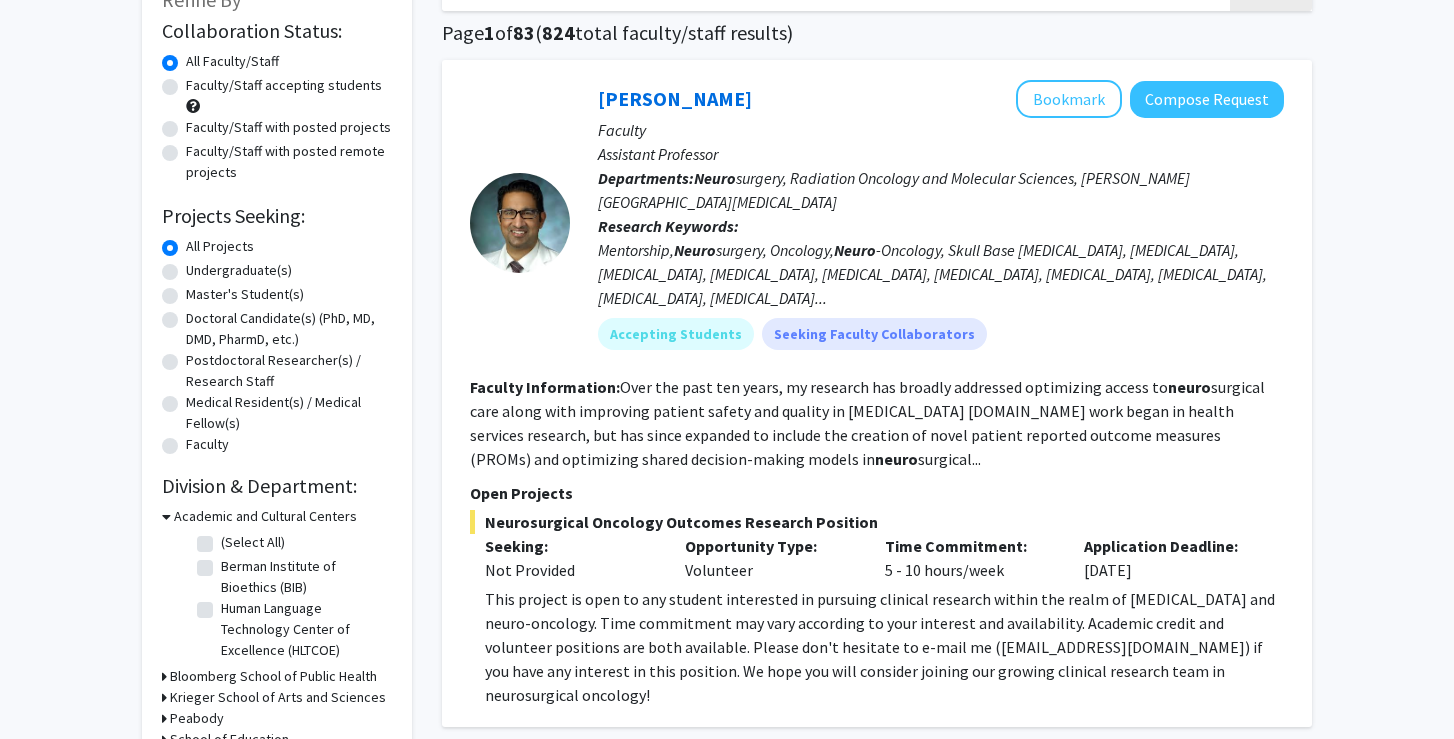 click on "Neuro surgery, Radiation Oncology and Molecular Sciences, [PERSON_NAME][GEOGRAPHIC_DATA][MEDICAL_DATA]" 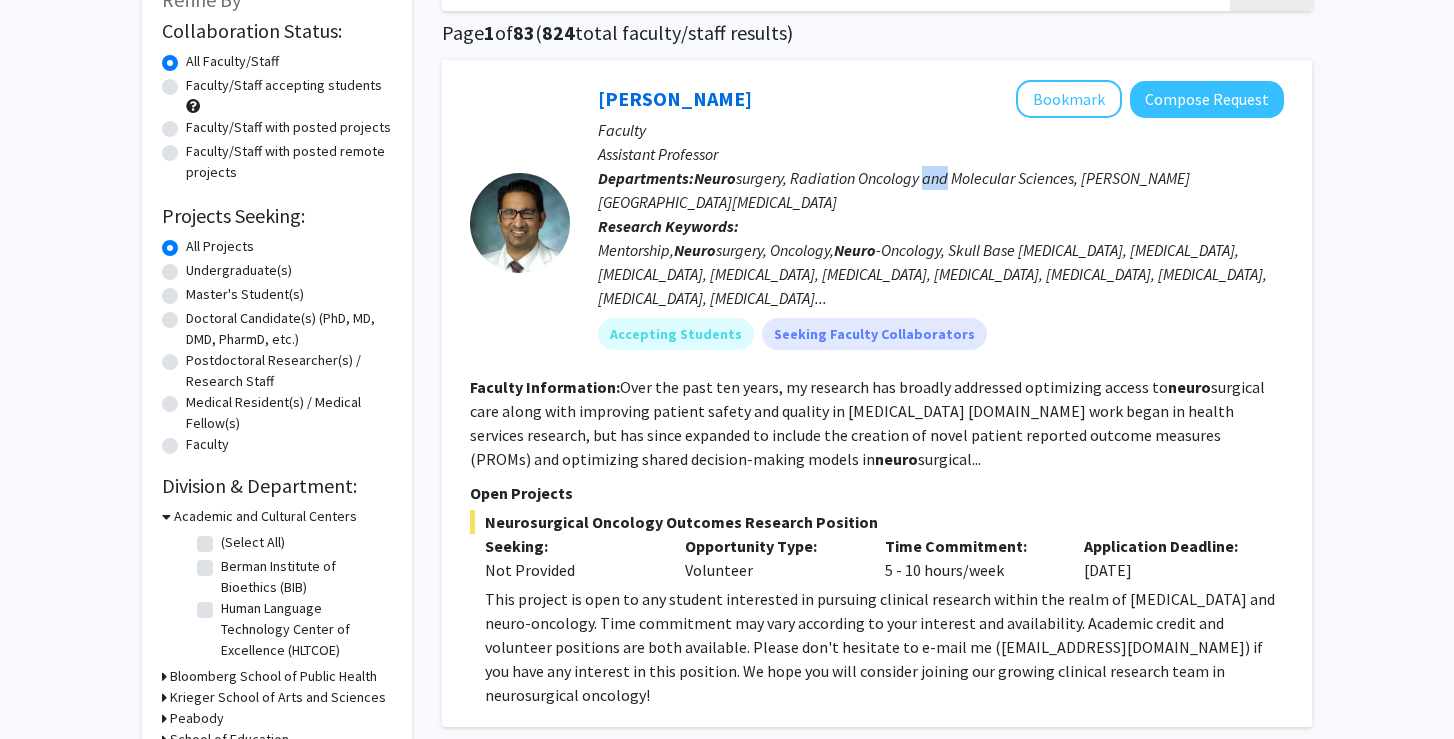click on "Neuro surgery, Radiation Oncology and Molecular Sciences, [PERSON_NAME][GEOGRAPHIC_DATA][MEDICAL_DATA]" 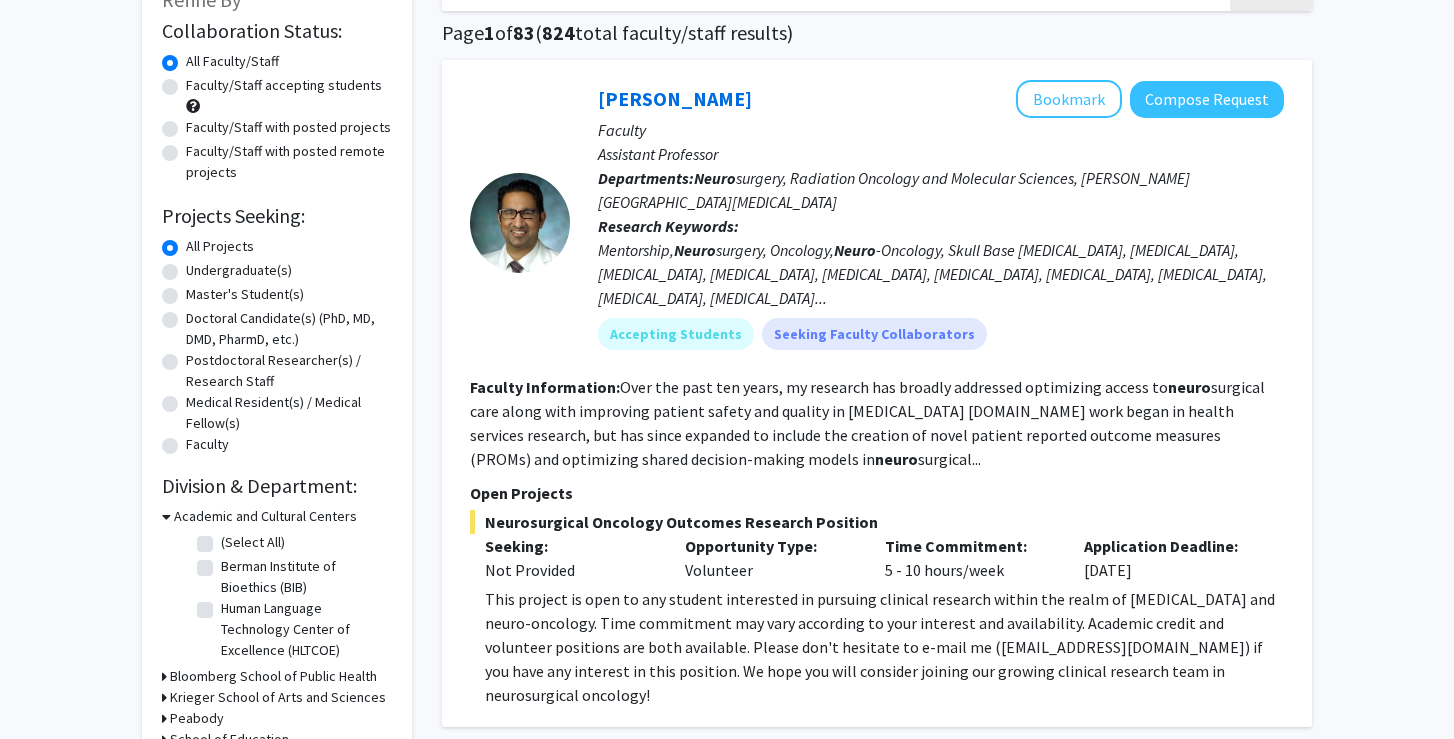 click on "Neuro surgery, Radiation Oncology and Molecular Sciences, [PERSON_NAME][GEOGRAPHIC_DATA][MEDICAL_DATA]" 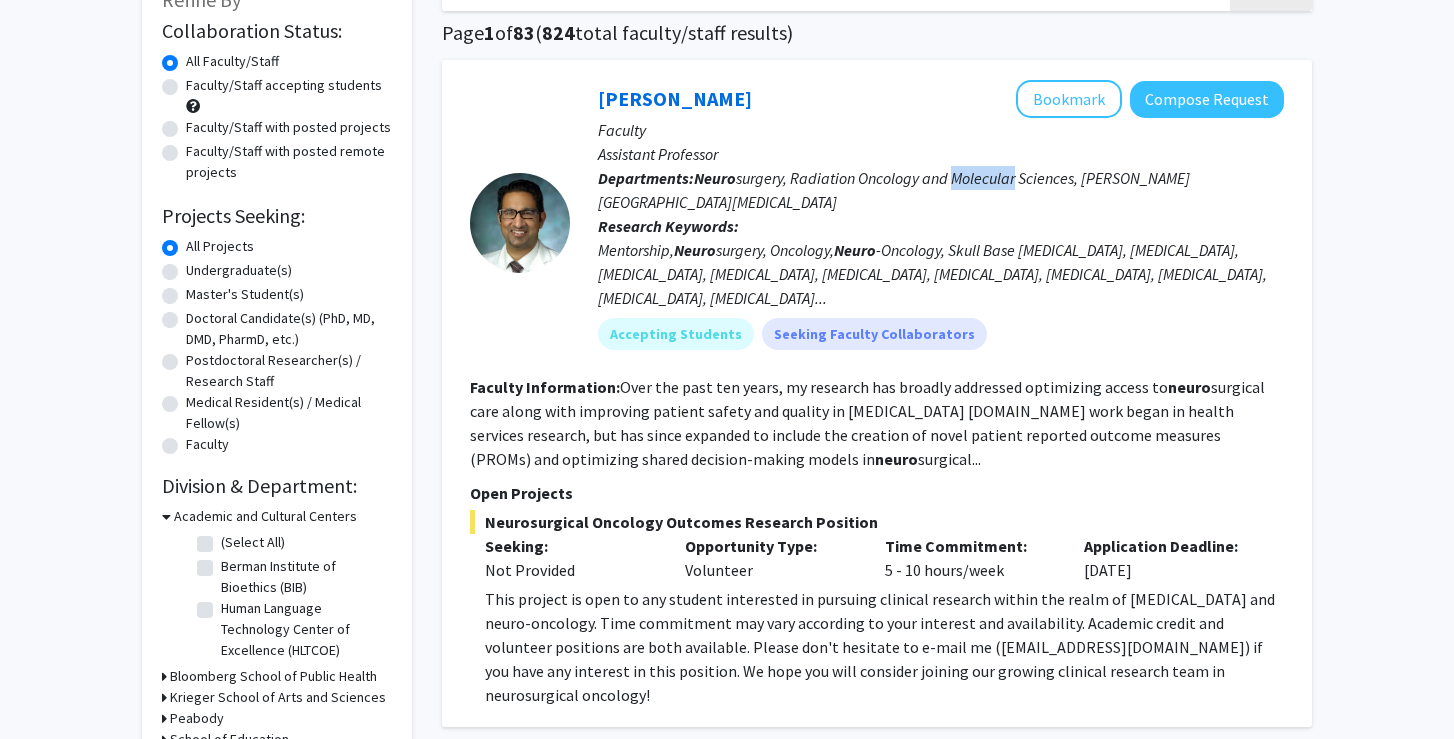 click on "Neuro surgery, Radiation Oncology and Molecular Sciences, [PERSON_NAME][GEOGRAPHIC_DATA][MEDICAL_DATA]" 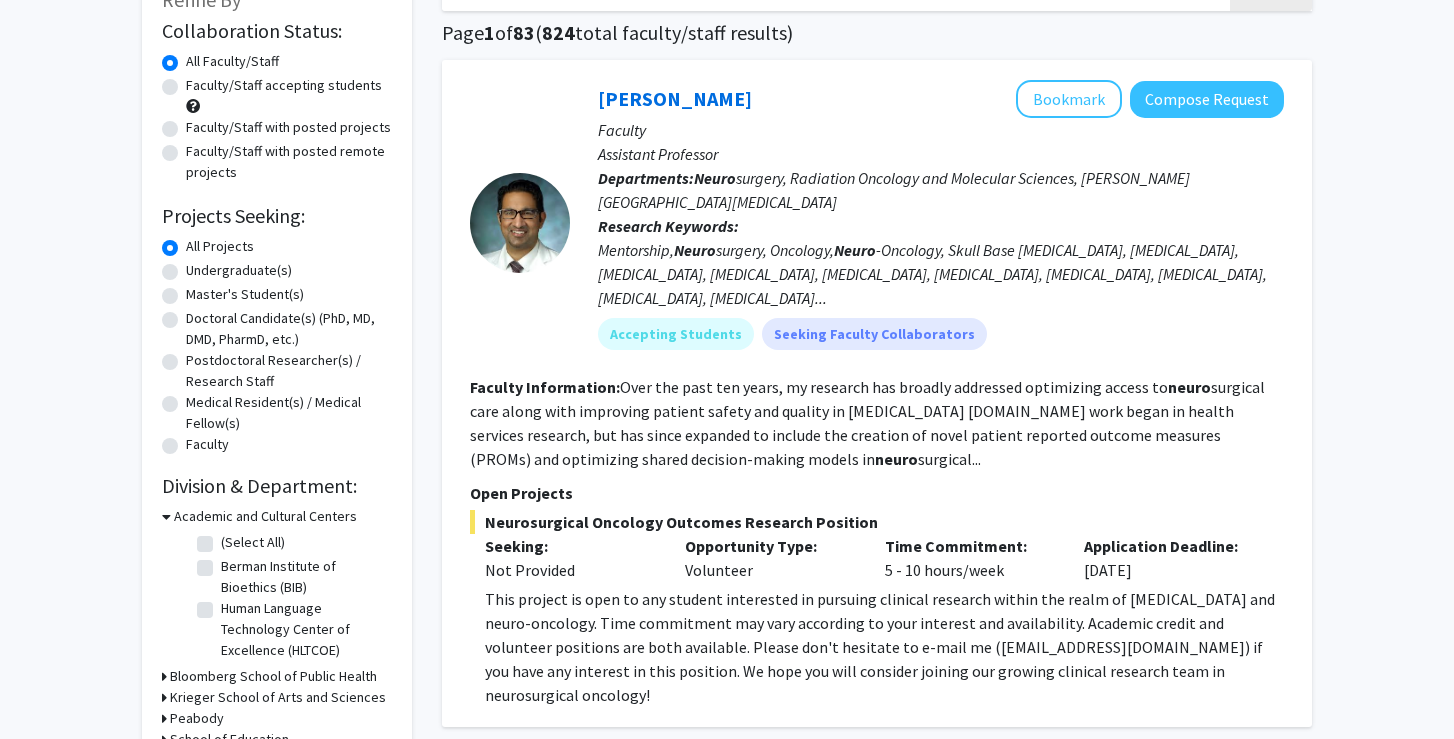 click on "Neuro surgery, Radiation Oncology and Molecular Sciences, [PERSON_NAME][GEOGRAPHIC_DATA][MEDICAL_DATA]" 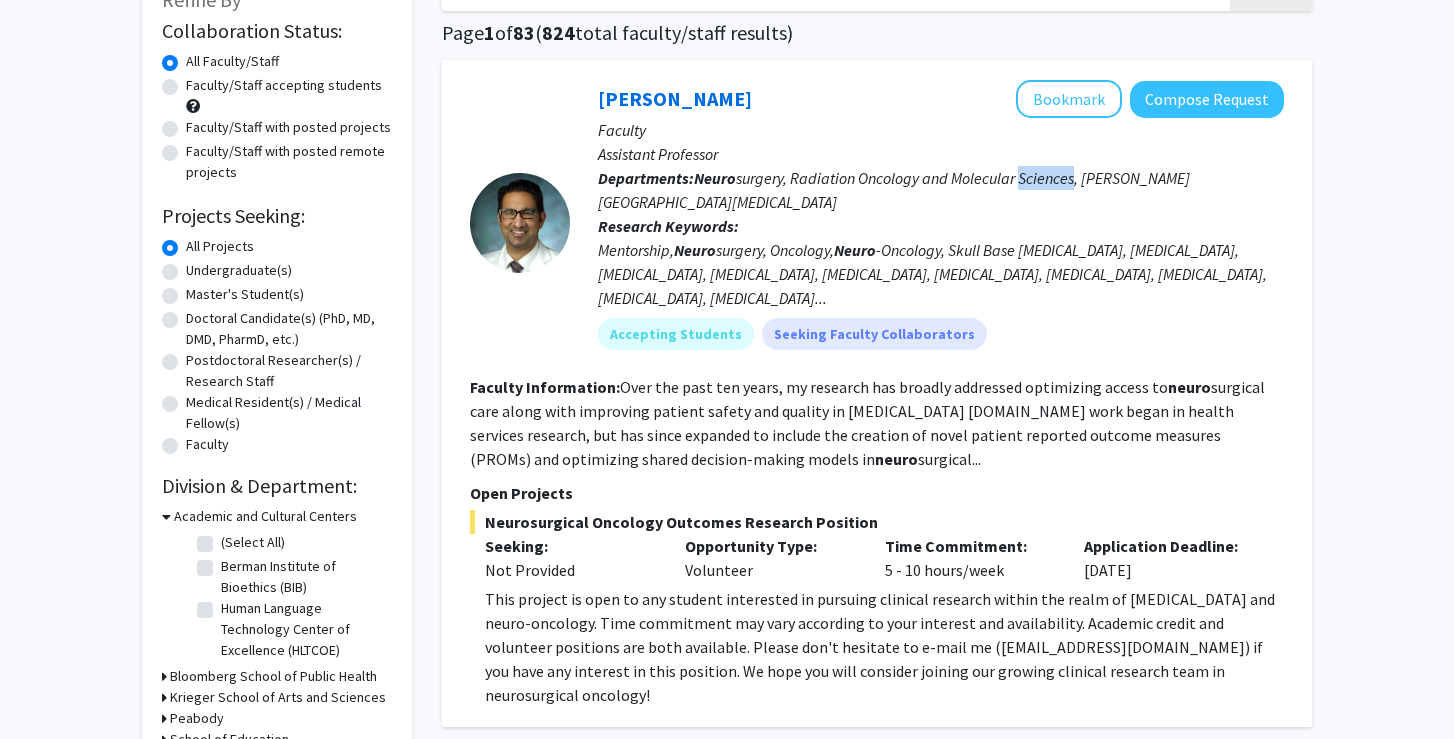 click on "Neuro surgery, Radiation Oncology and Molecular Sciences, [PERSON_NAME][GEOGRAPHIC_DATA][MEDICAL_DATA]" 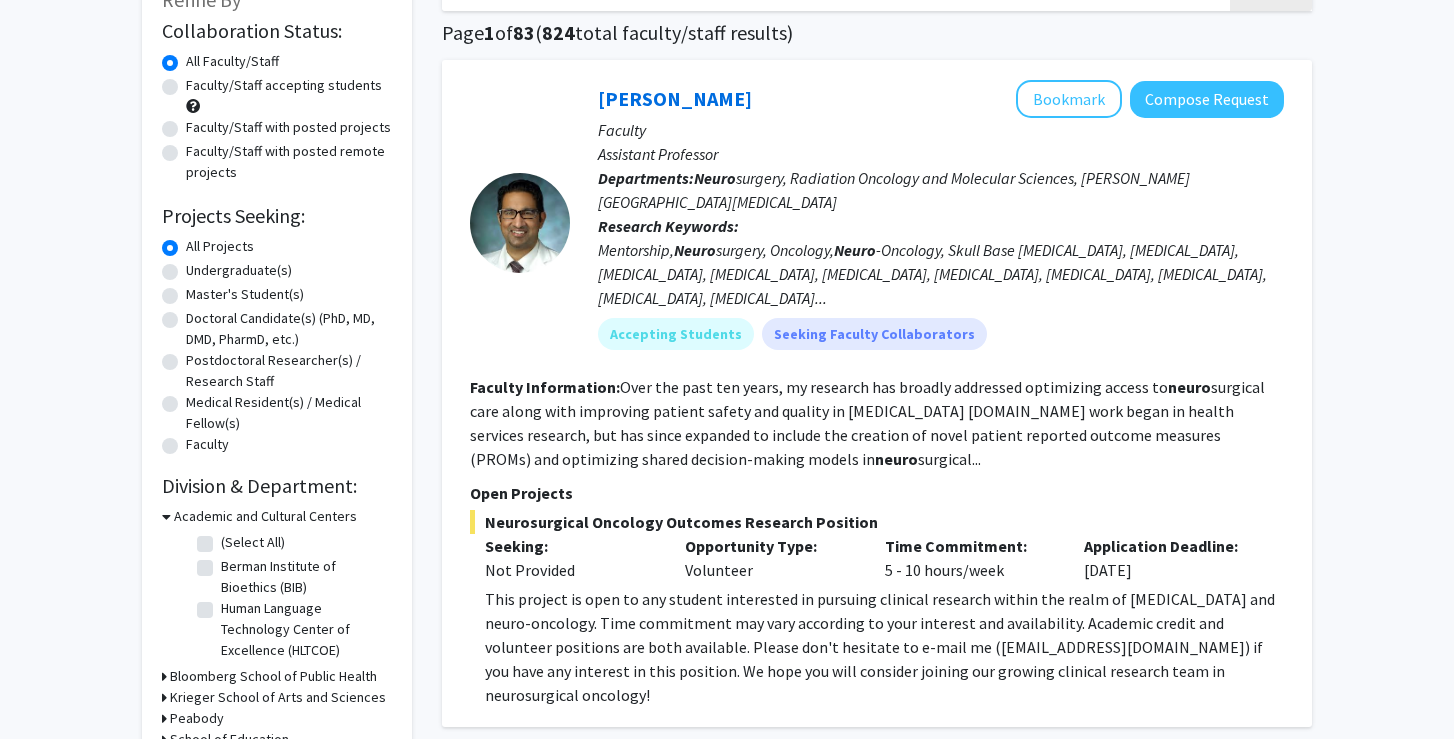 click on "Neuro surgery, Radiation Oncology and Molecular Sciences, [PERSON_NAME][GEOGRAPHIC_DATA][MEDICAL_DATA]" 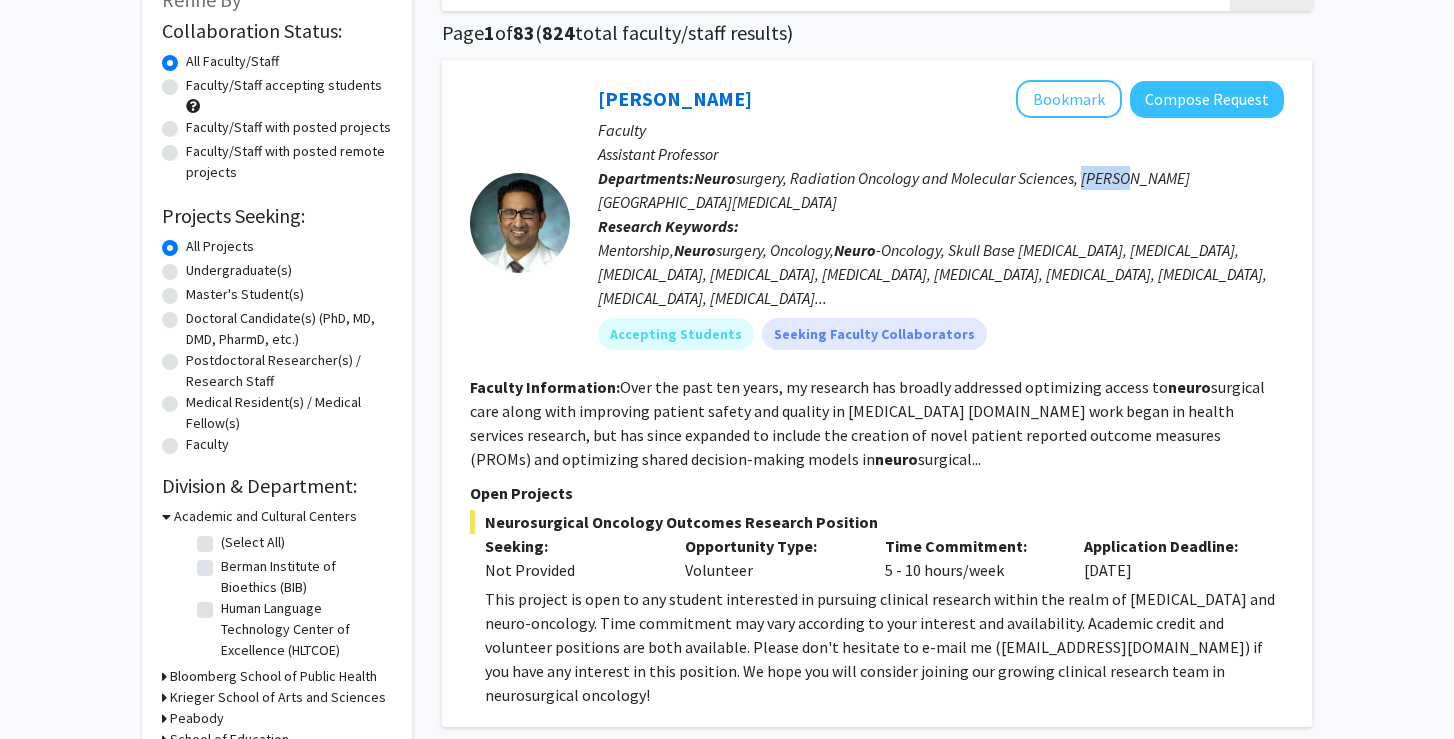 click on "Neuro surgery, Radiation Oncology and Molecular Sciences, [PERSON_NAME][GEOGRAPHIC_DATA][MEDICAL_DATA]" 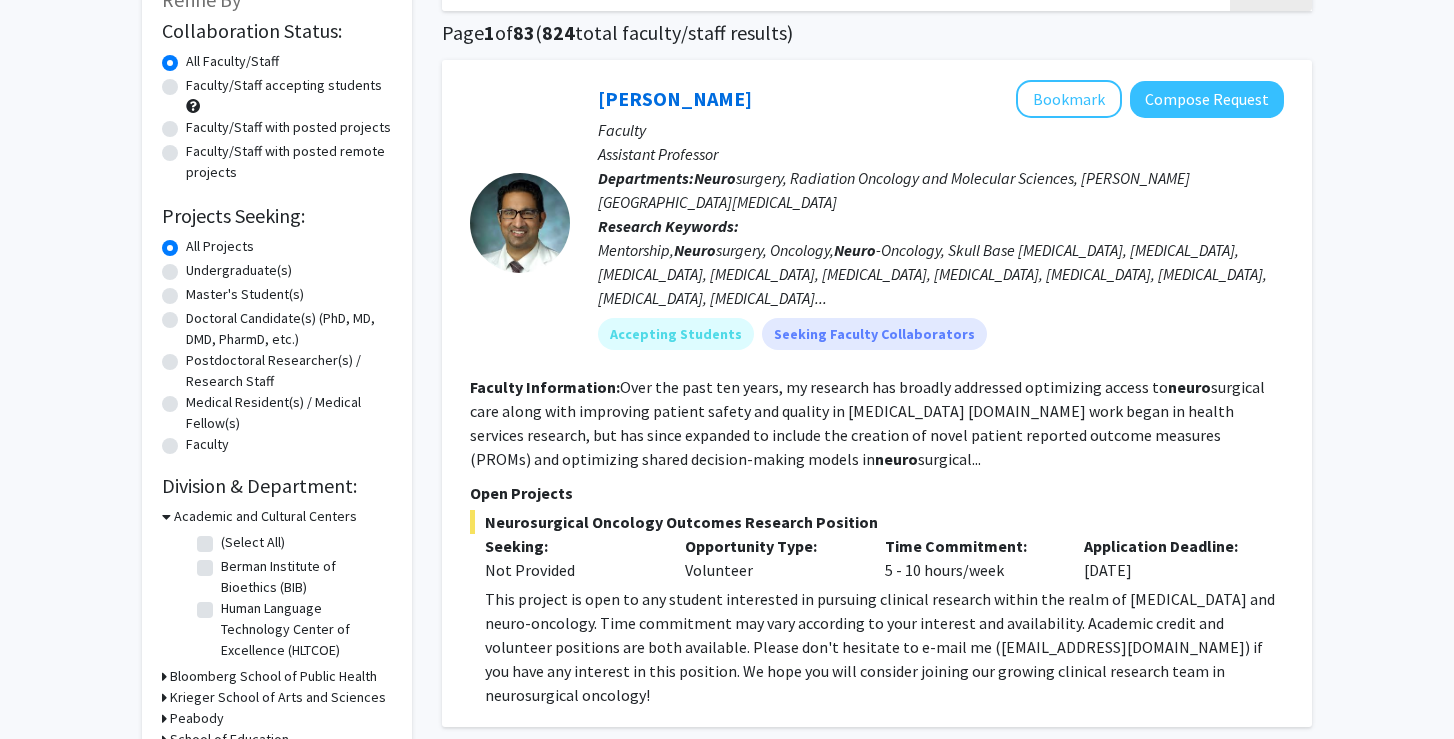 click on "Neuro surgery, Radiation Oncology and Molecular Sciences, [PERSON_NAME][GEOGRAPHIC_DATA][MEDICAL_DATA]" 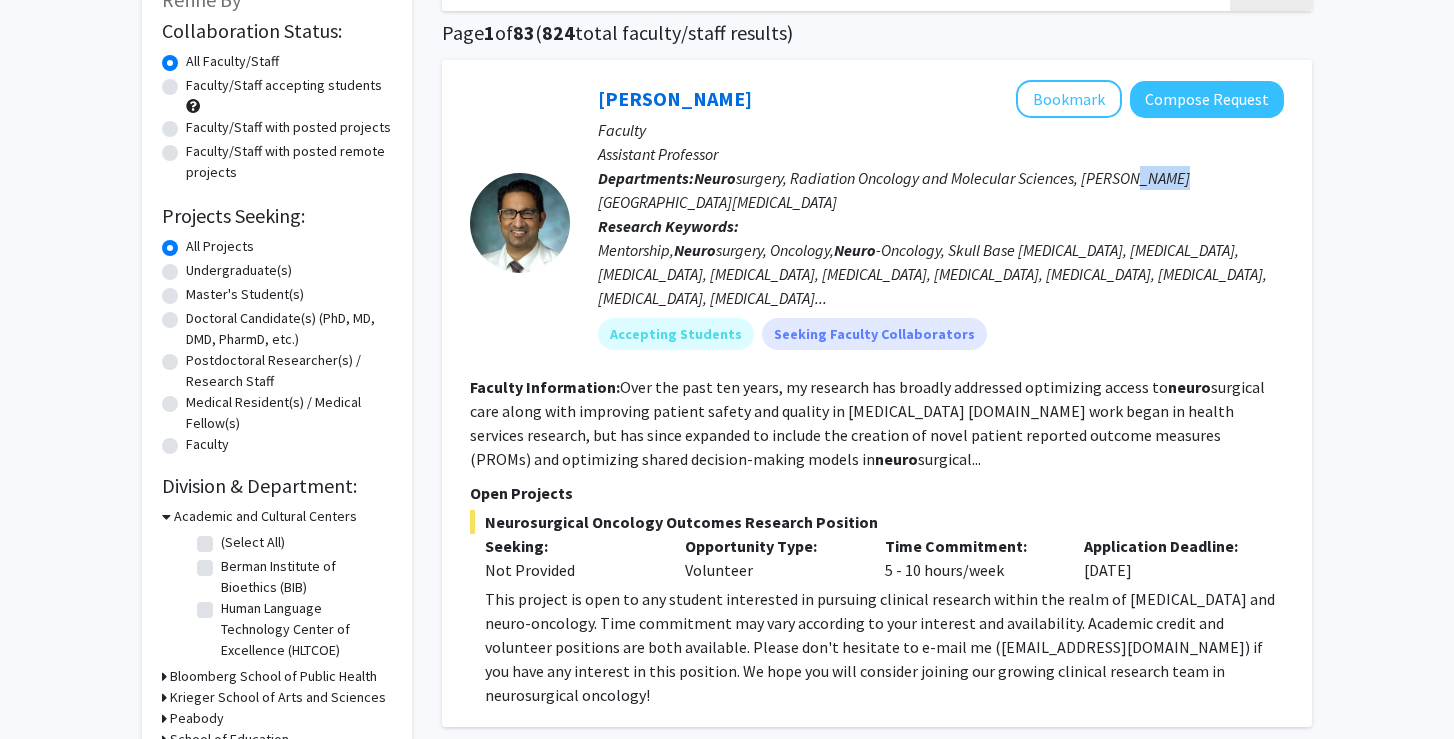click on "Neuro surgery, Radiation Oncology and Molecular Sciences, [PERSON_NAME][GEOGRAPHIC_DATA][MEDICAL_DATA]" 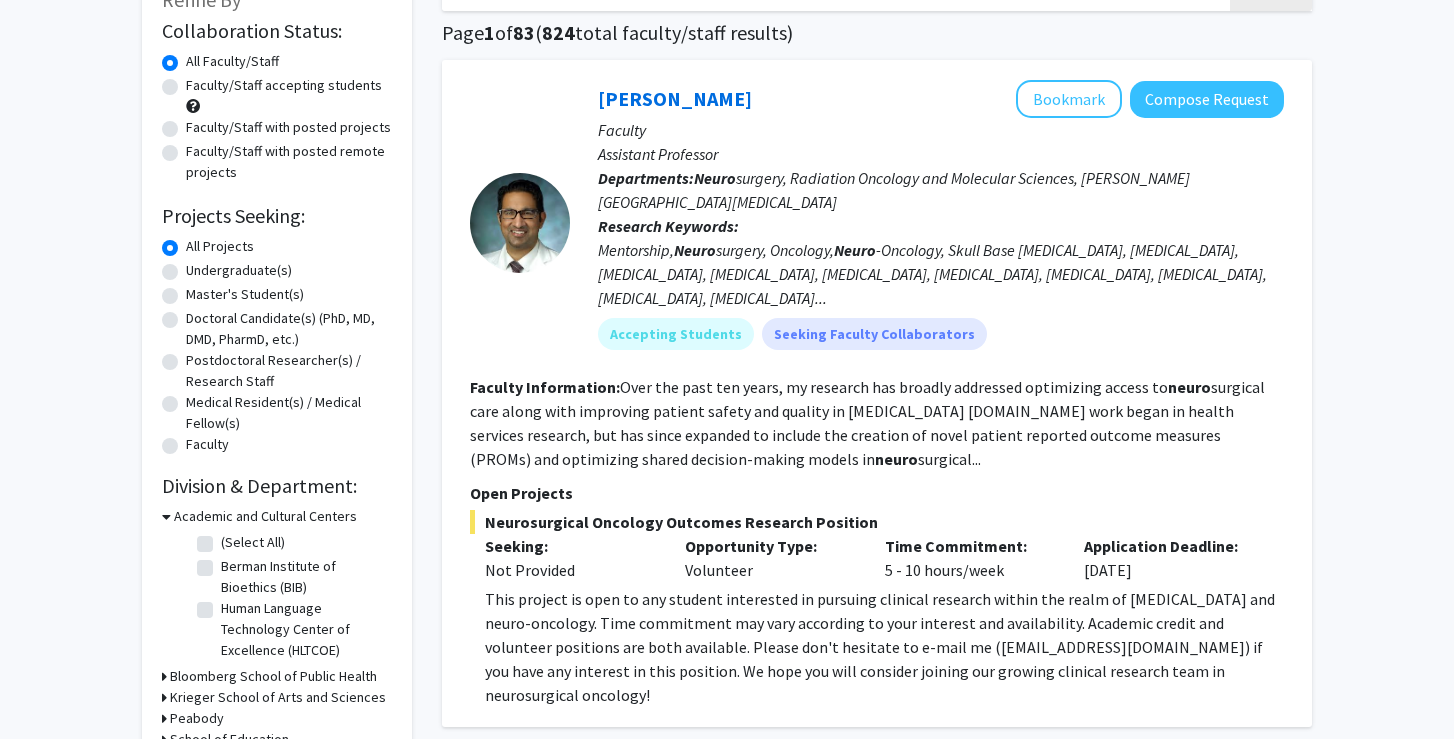 click on "Neuro surgery, Radiation Oncology and Molecular Sciences, [PERSON_NAME][GEOGRAPHIC_DATA][MEDICAL_DATA]" 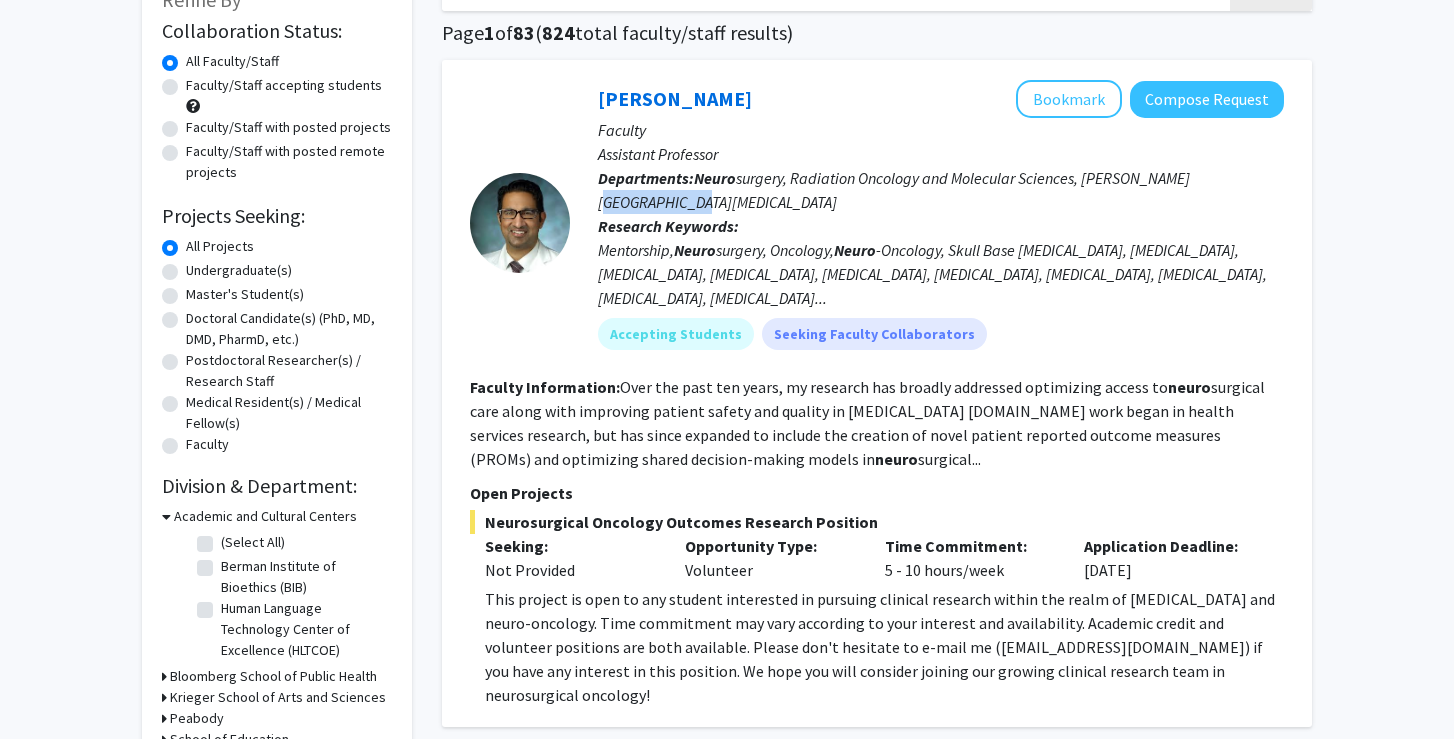 click on "Neuro surgery, Radiation Oncology and Molecular Sciences, [PERSON_NAME][GEOGRAPHIC_DATA][MEDICAL_DATA]" 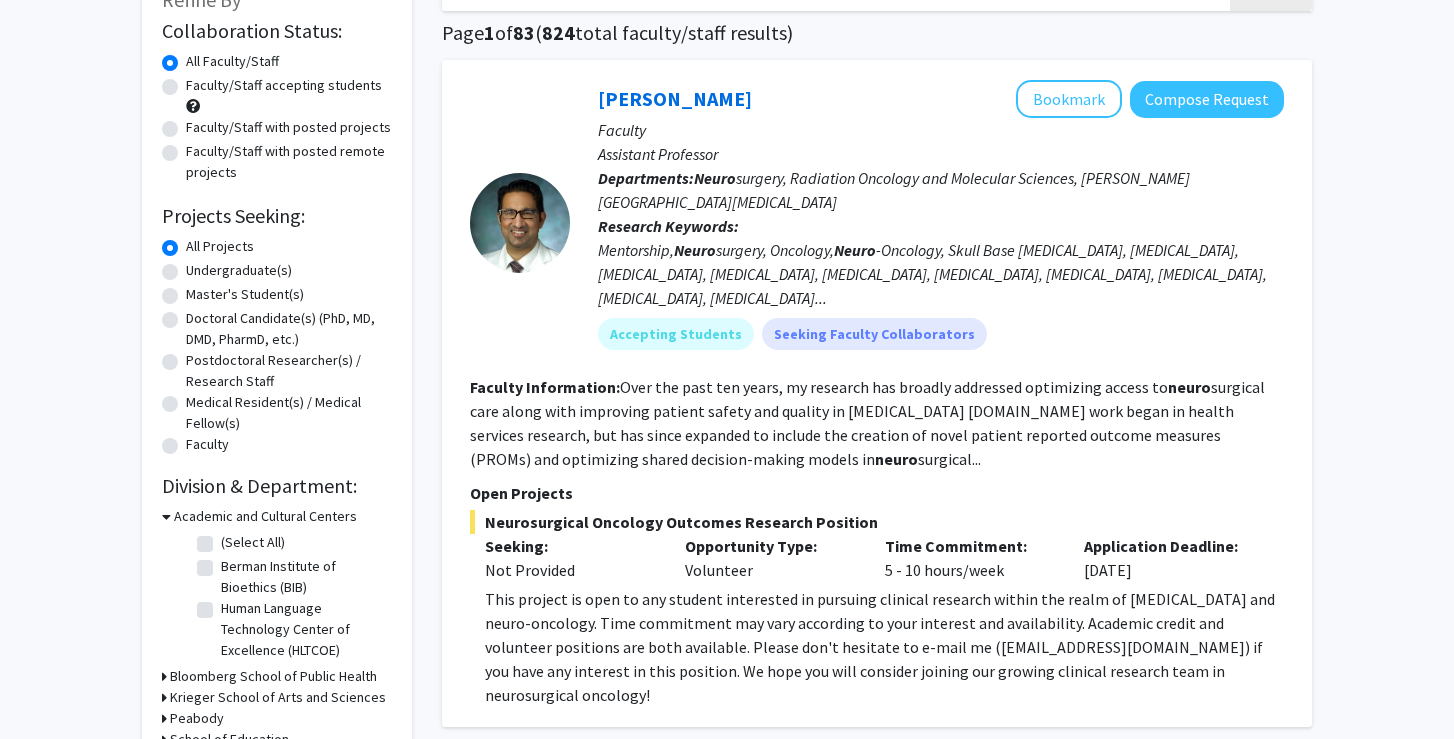 click on "Research Keywords:" 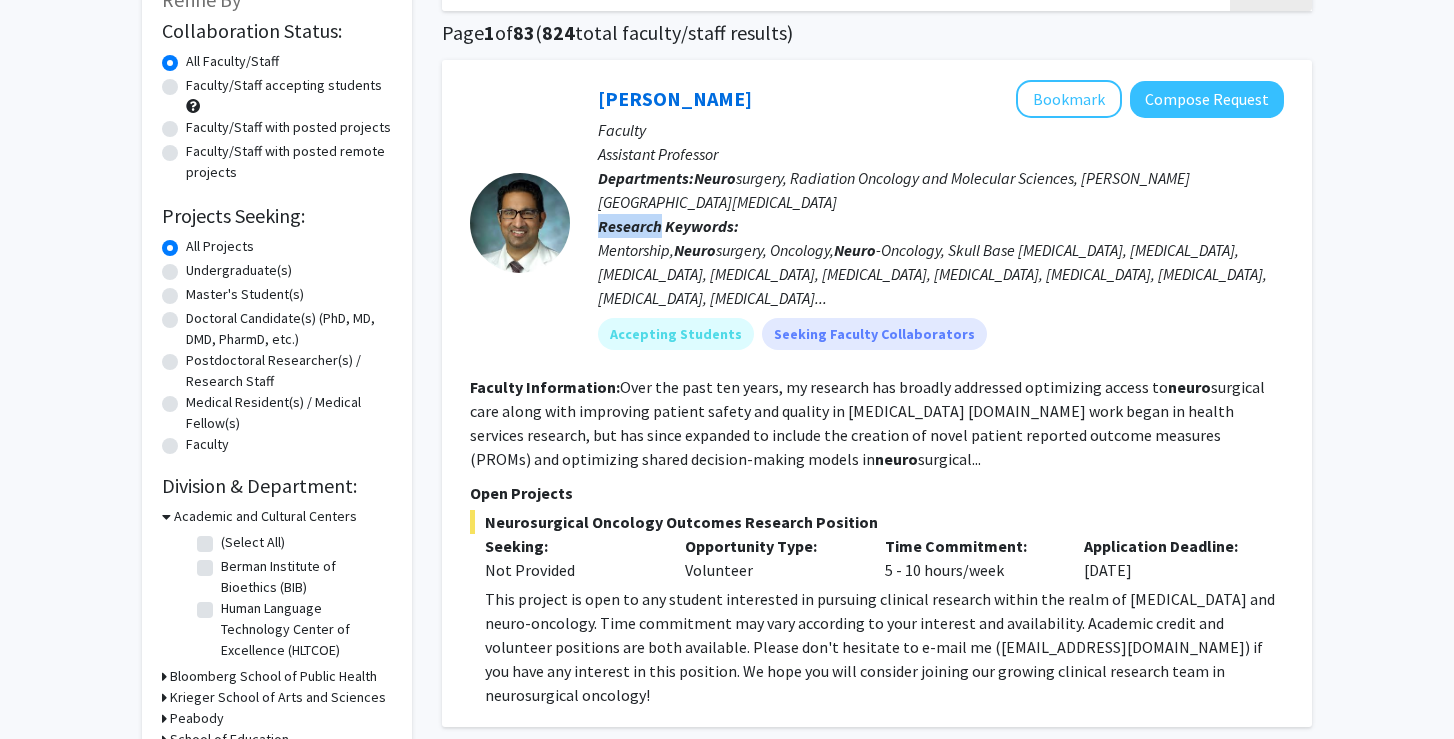 click on "Research Keywords:" 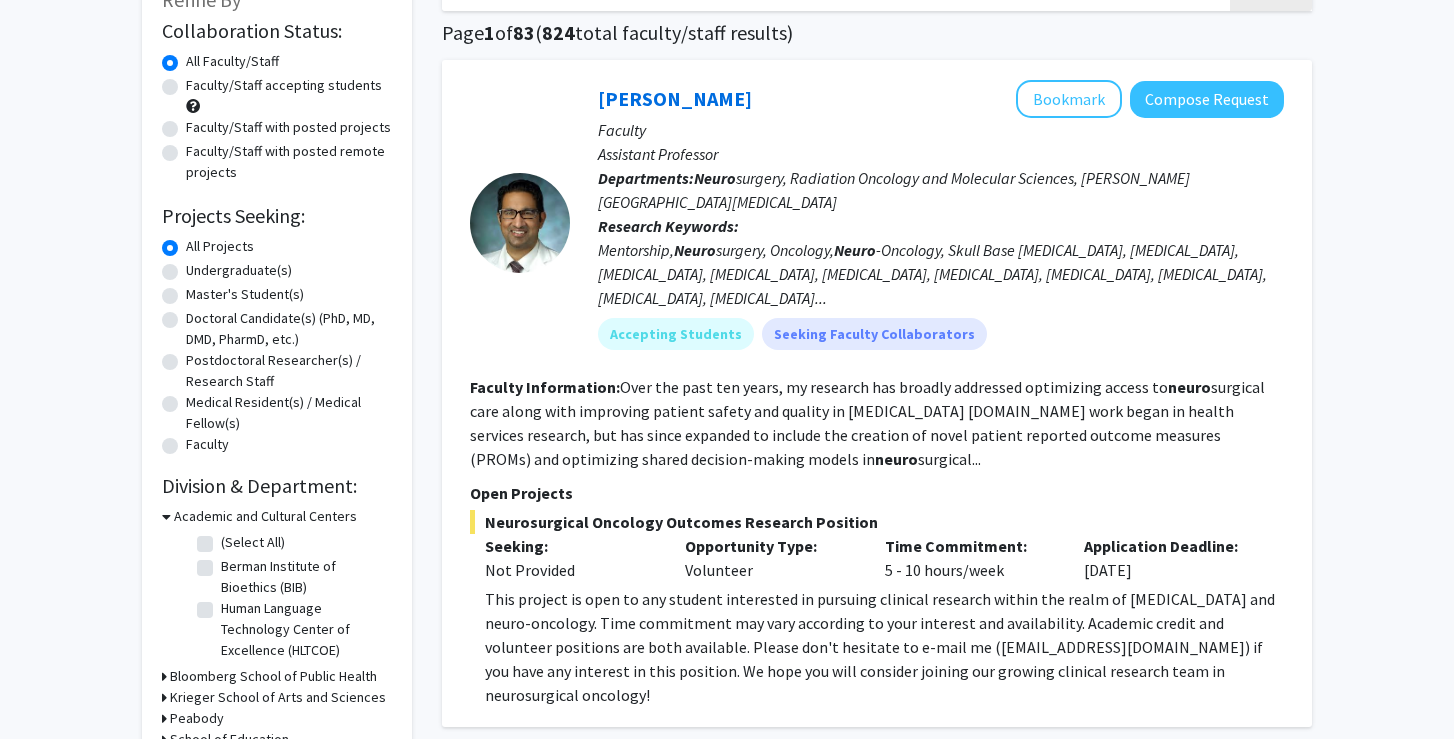 click on "Research Keywords:" 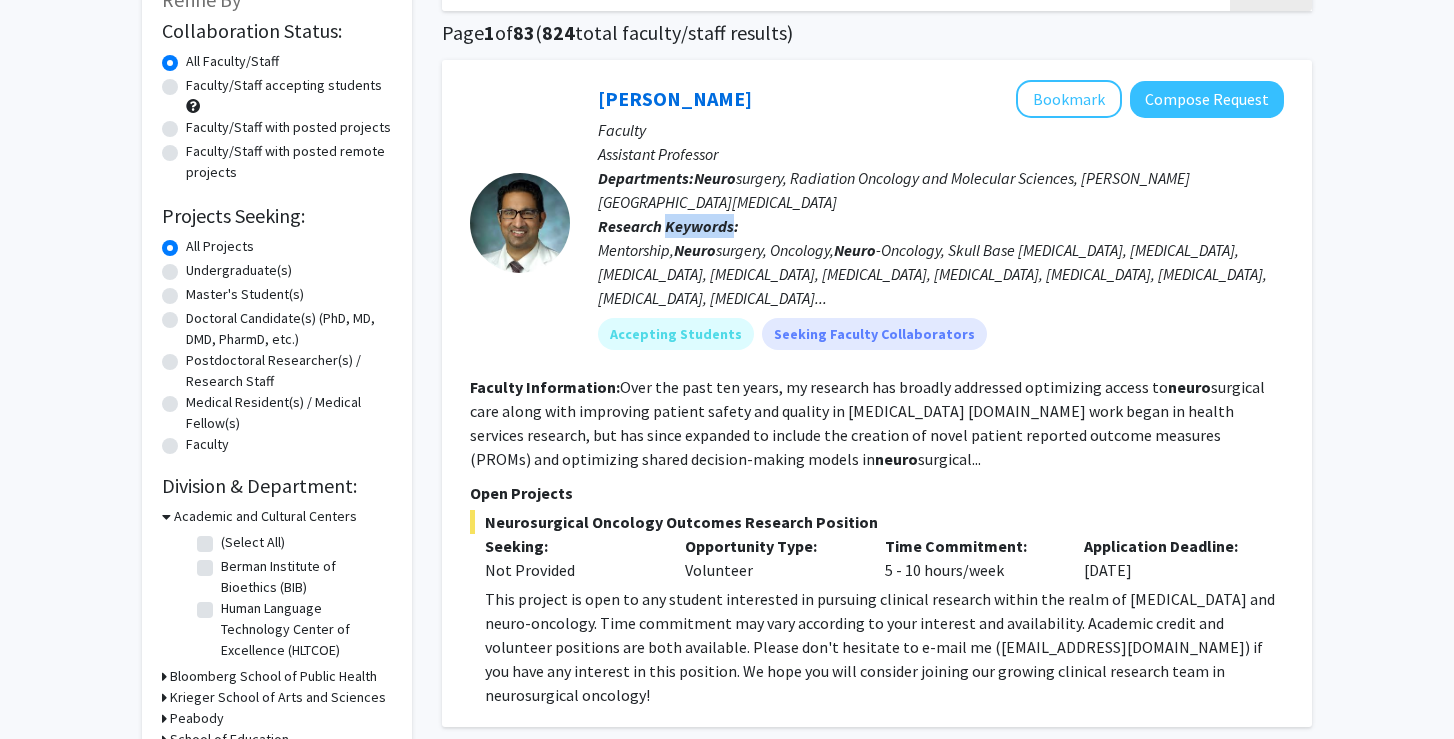 click on "Research Keywords:" 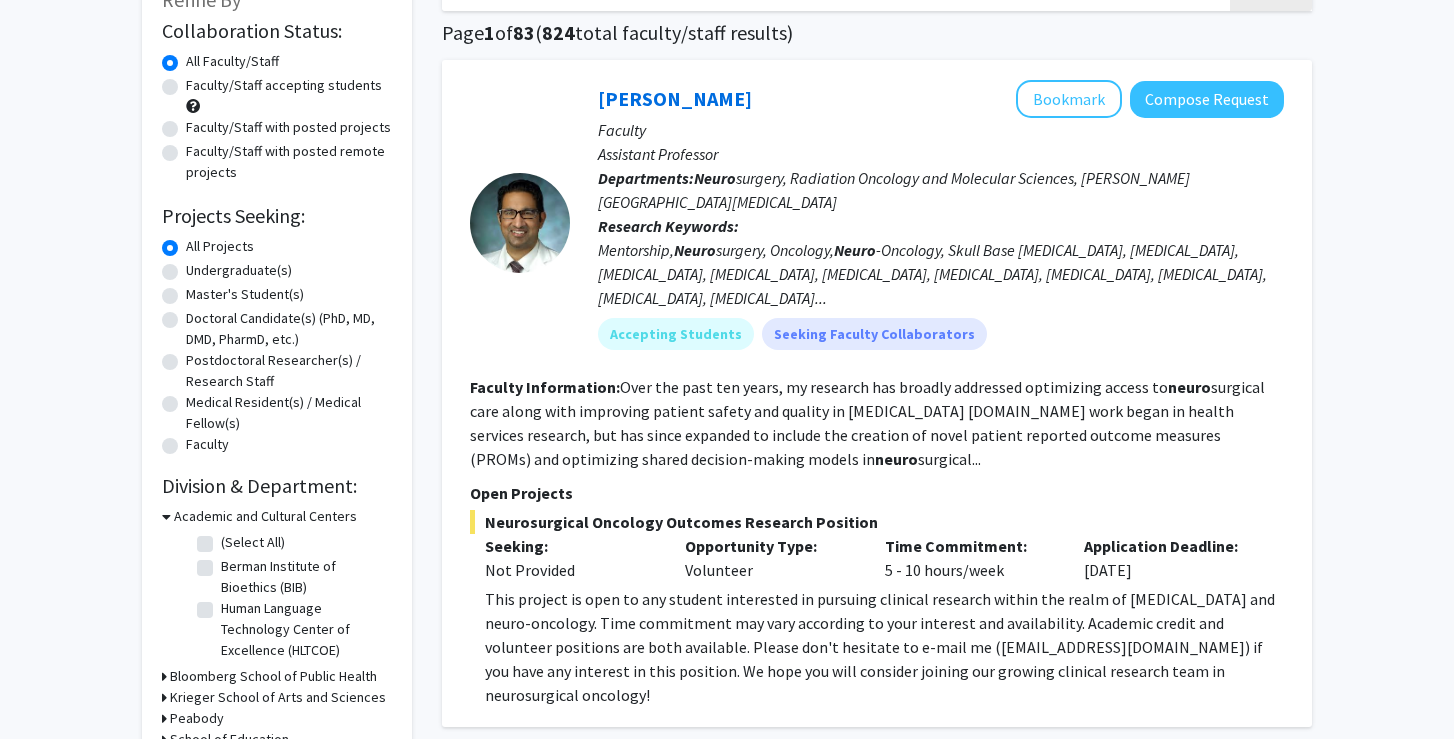 click on "Neuro" 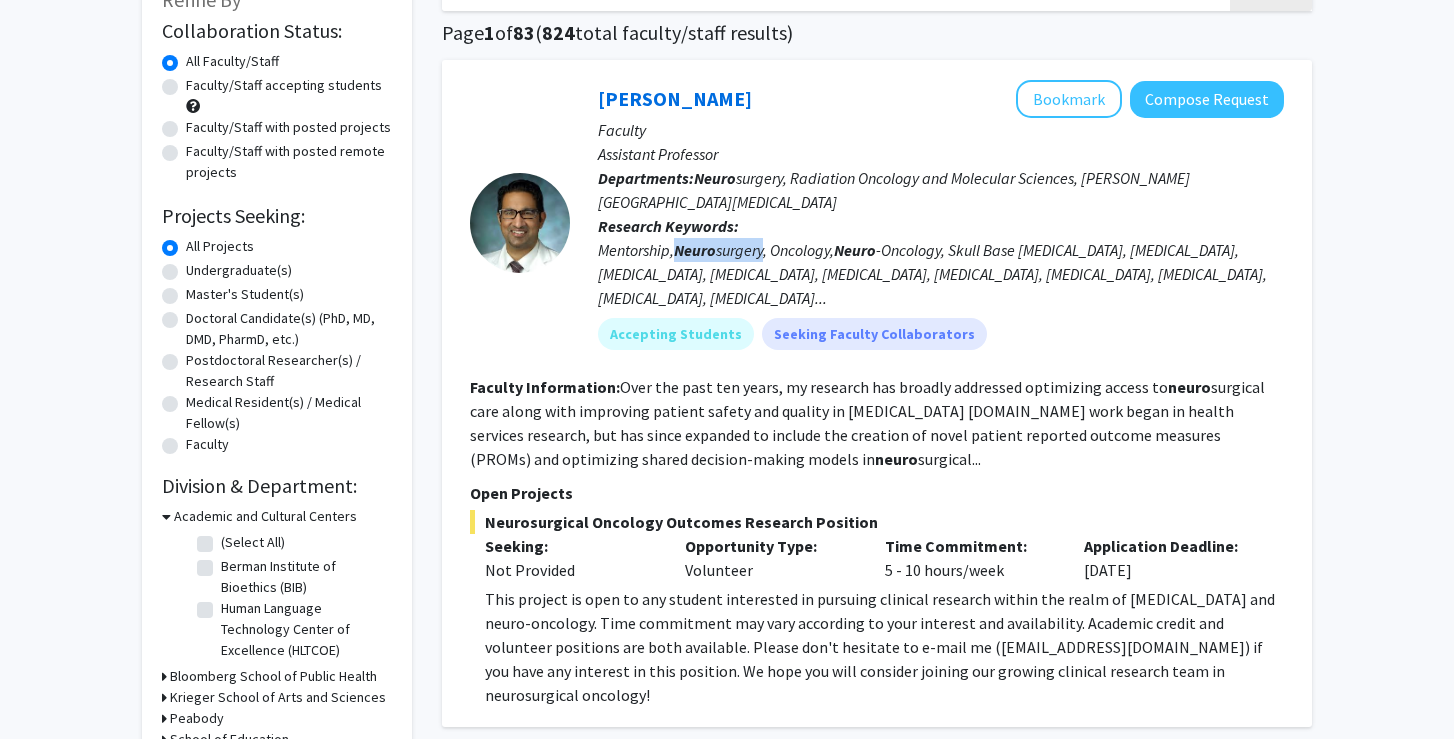 click on "Neuro" 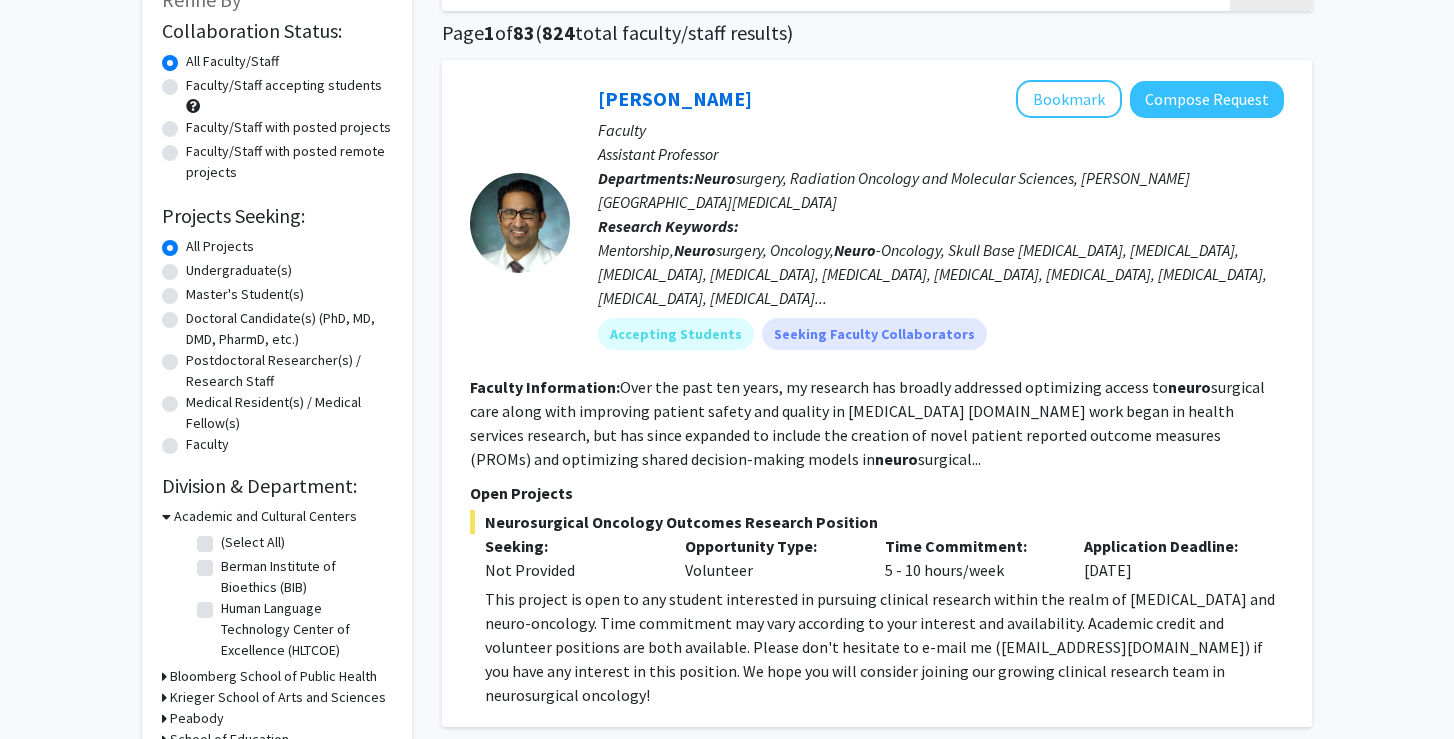 click on "Mentorship,  Neuro surgery, Oncology,  Neuro -Oncology,  Skull Base [MEDICAL_DATA], [MEDICAL_DATA], [MEDICAL_DATA], [MEDICAL_DATA], [MEDICAL_DATA], [MEDICAL_DATA], [MEDICAL_DATA], [MEDICAL_DATA], [MEDICAL_DATA], [MEDICAL_DATA]..." 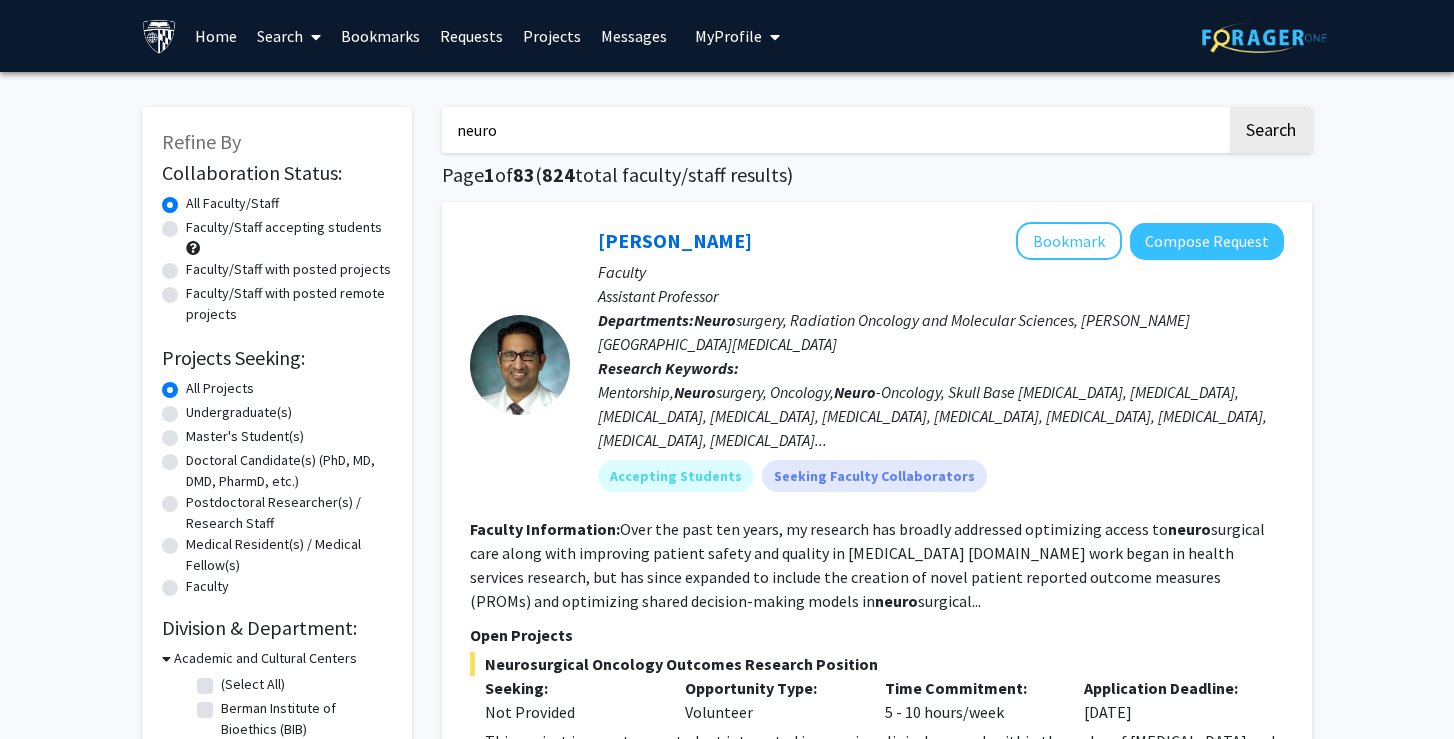scroll, scrollTop: 0, scrollLeft: 0, axis: both 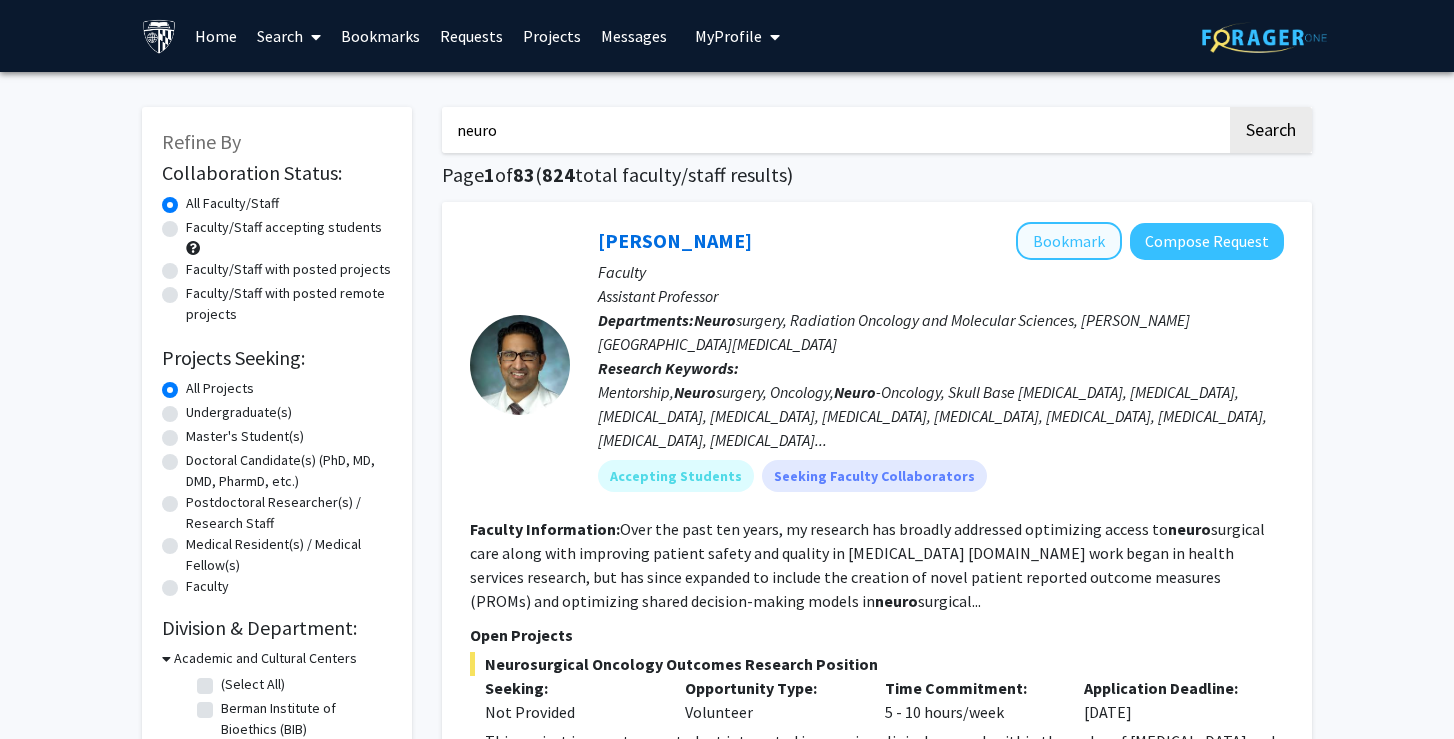 click on "Bookmark" 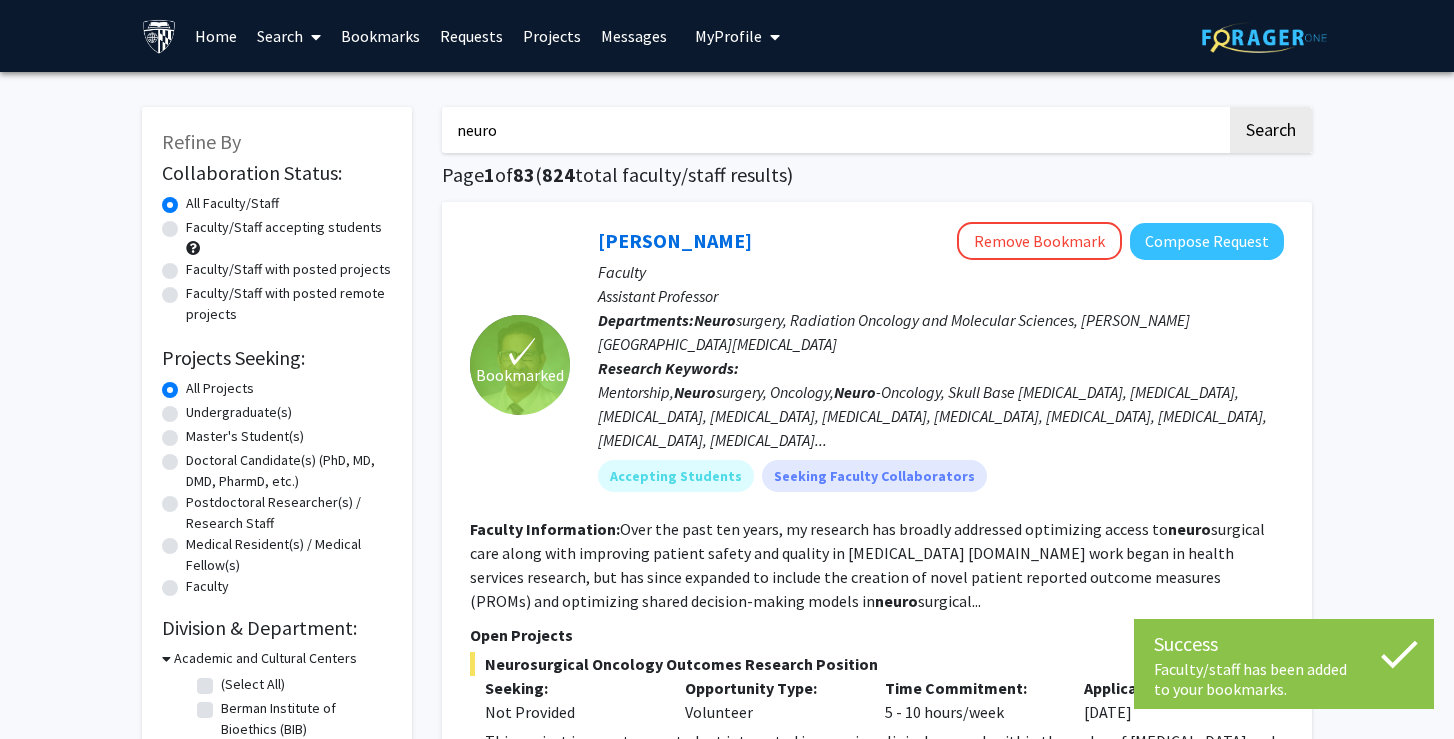 click on "Bookmarks" at bounding box center [380, 36] 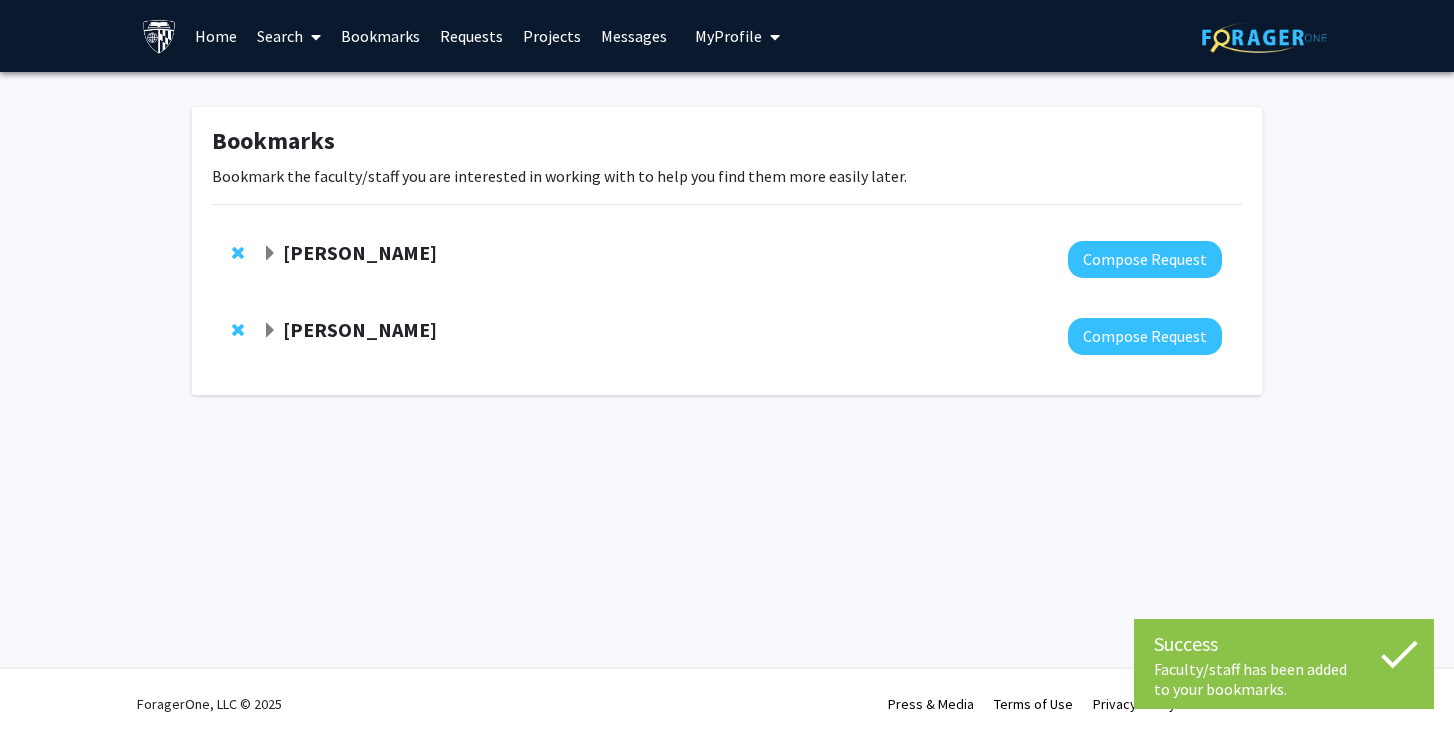 click 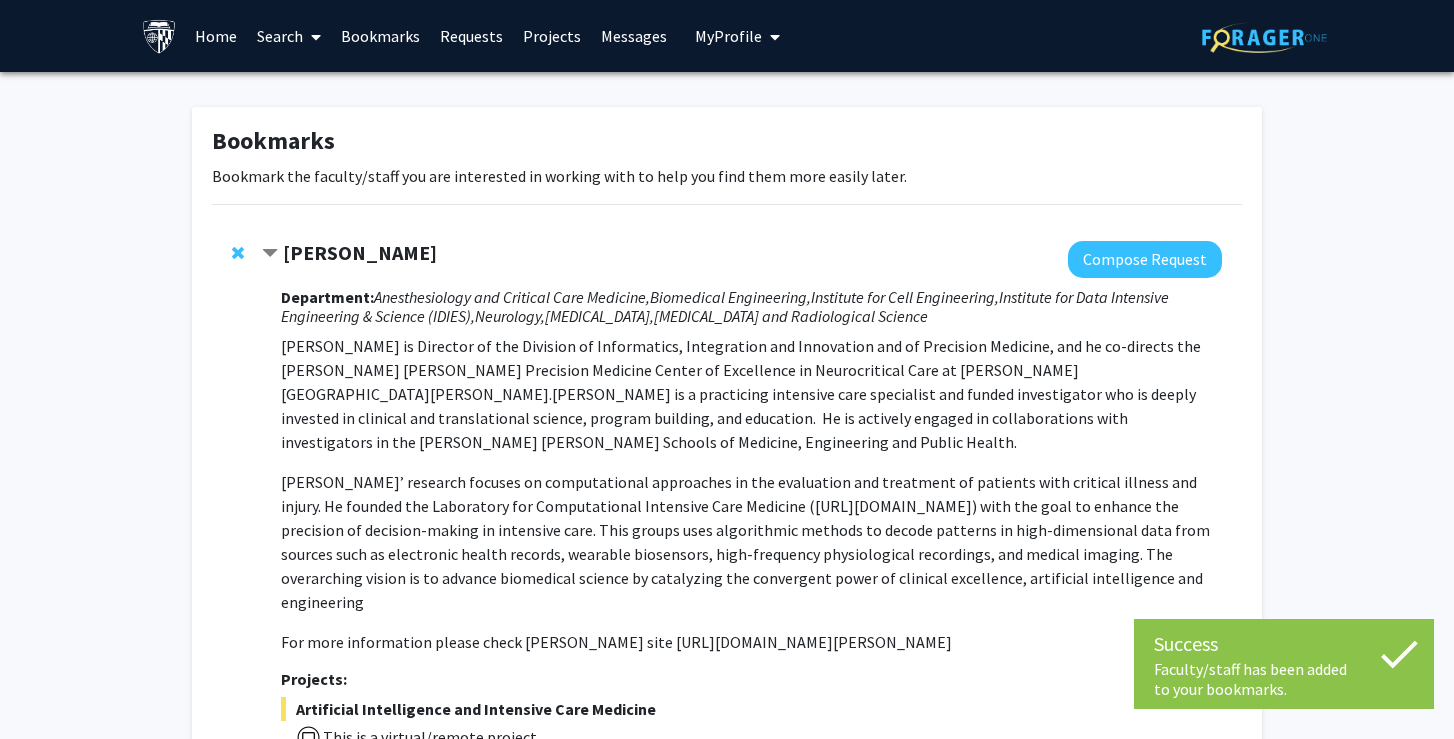 click 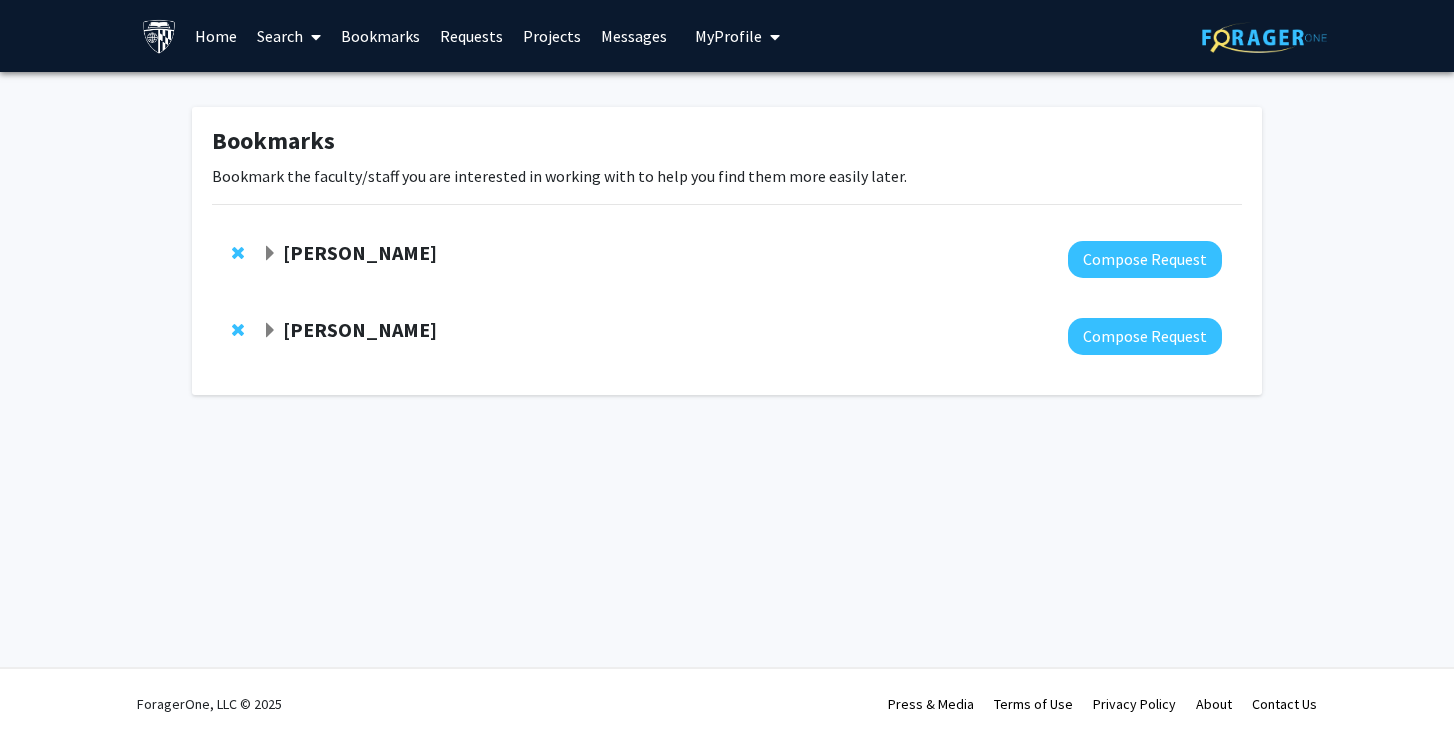 click on "[PERSON_NAME]" 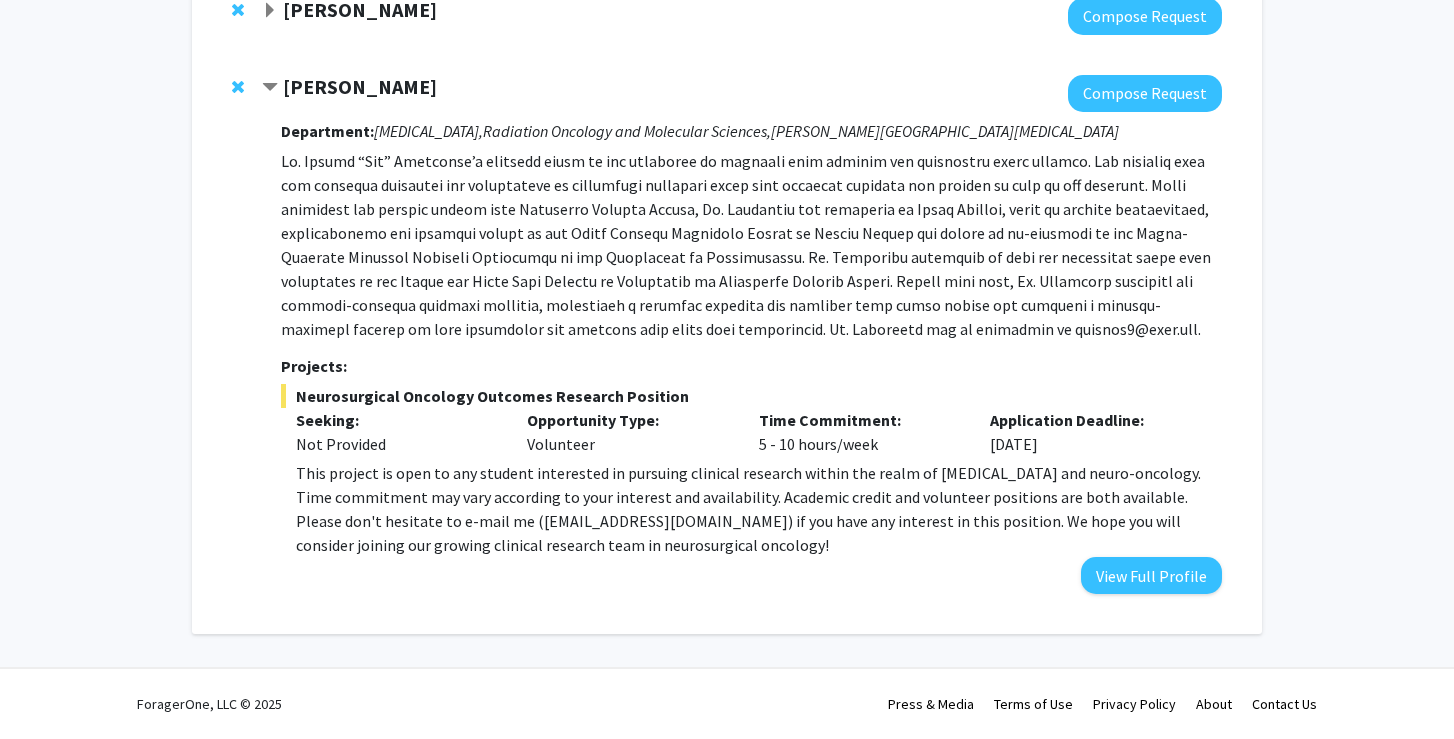 scroll, scrollTop: 245, scrollLeft: 0, axis: vertical 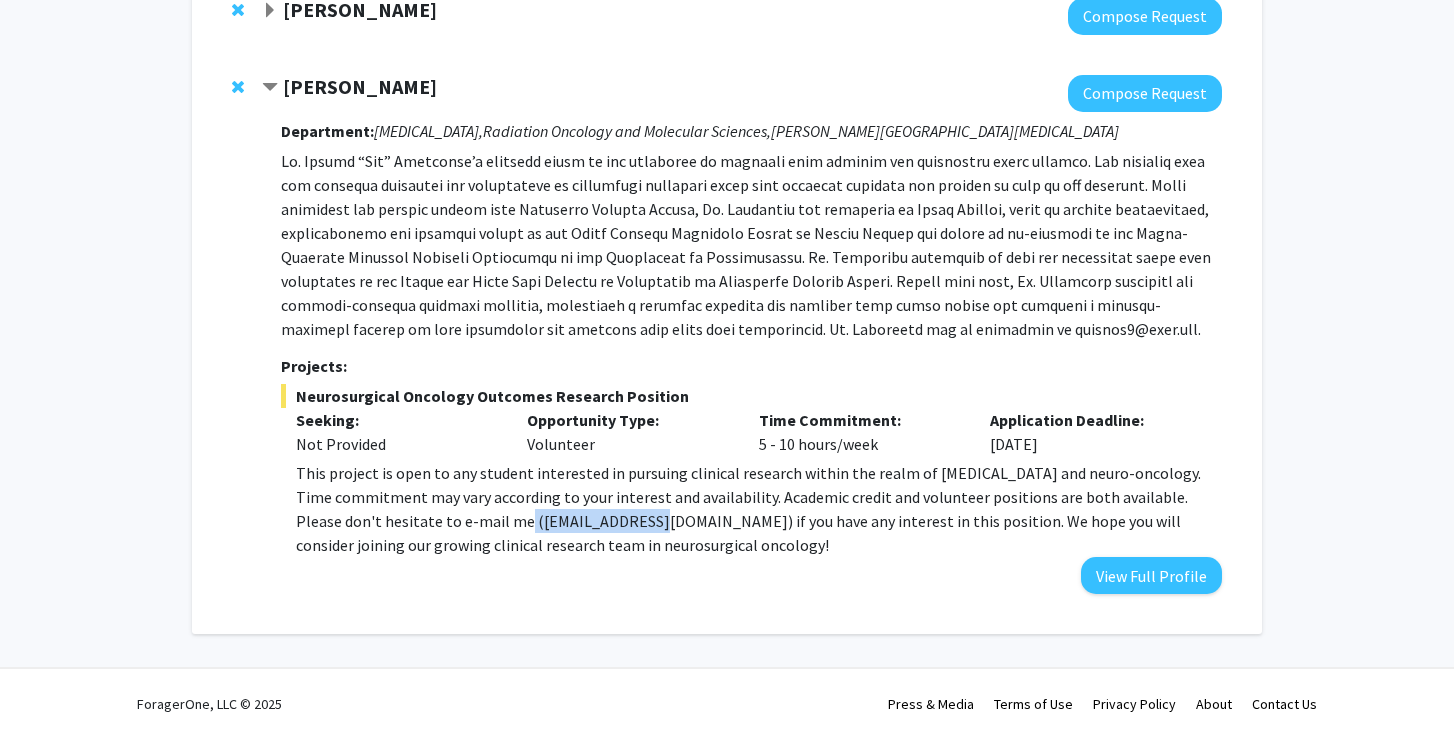 drag, startPoint x: 587, startPoint y: 522, endPoint x: 444, endPoint y: 527, distance: 143.08739 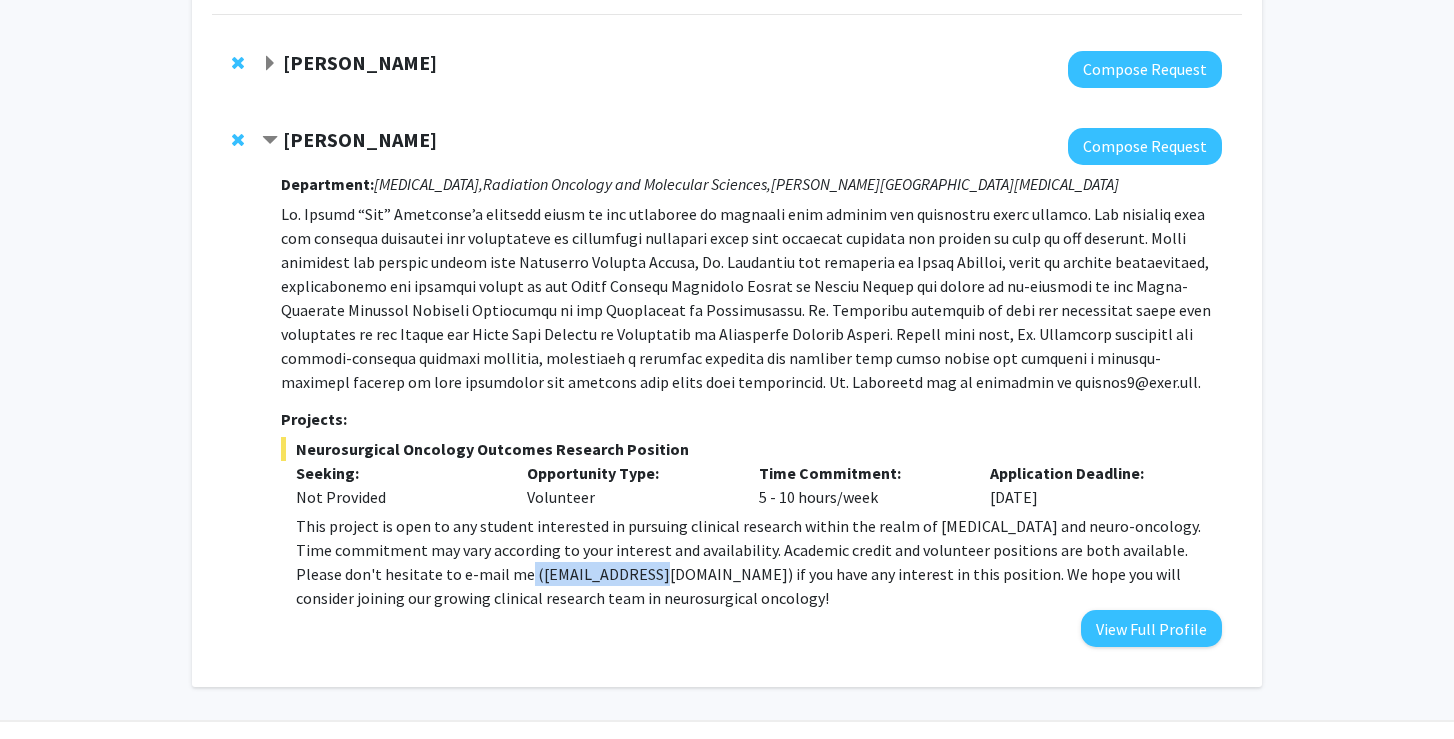 scroll, scrollTop: 187, scrollLeft: 0, axis: vertical 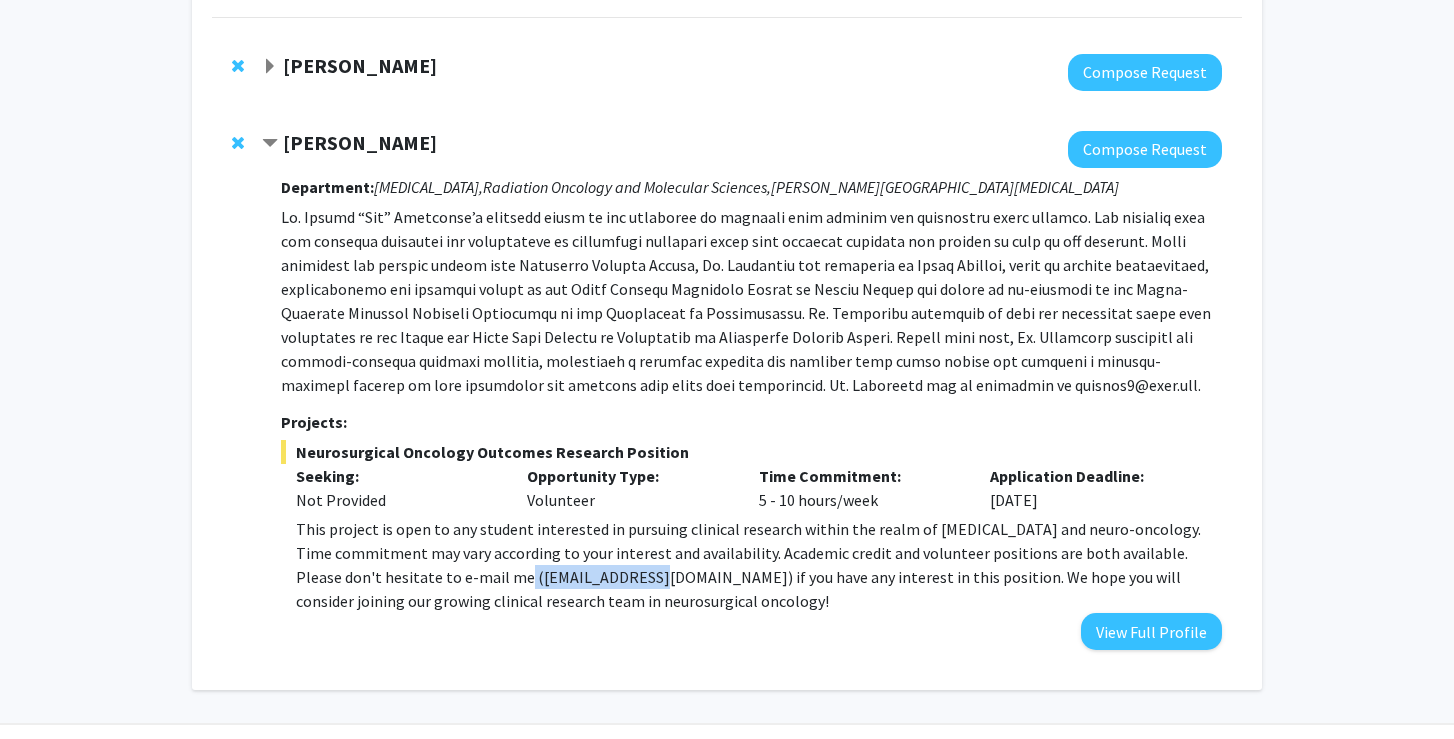 drag, startPoint x: 297, startPoint y: 454, endPoint x: 677, endPoint y: 461, distance: 380.06445 